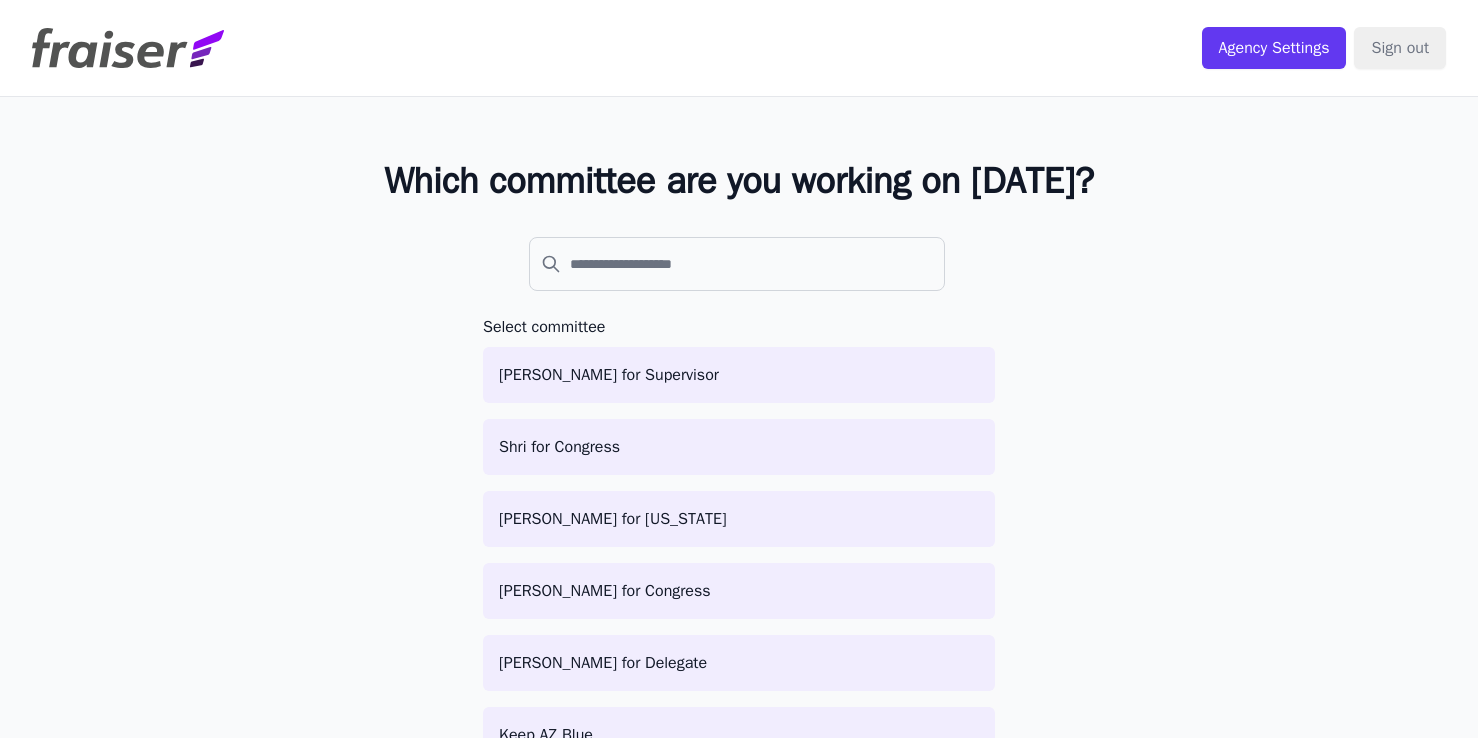 scroll, scrollTop: 0, scrollLeft: 0, axis: both 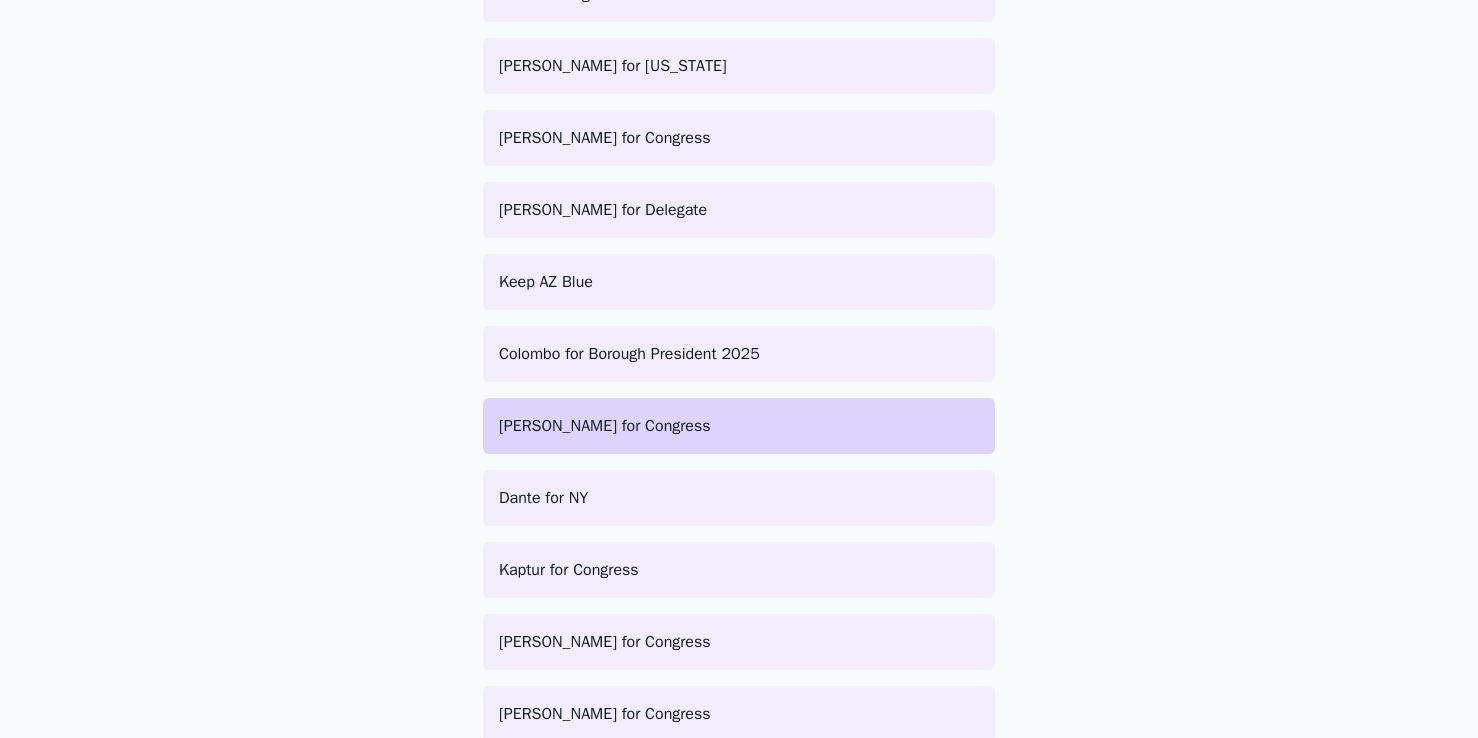 click on "[PERSON_NAME] for Congress" at bounding box center (739, 426) 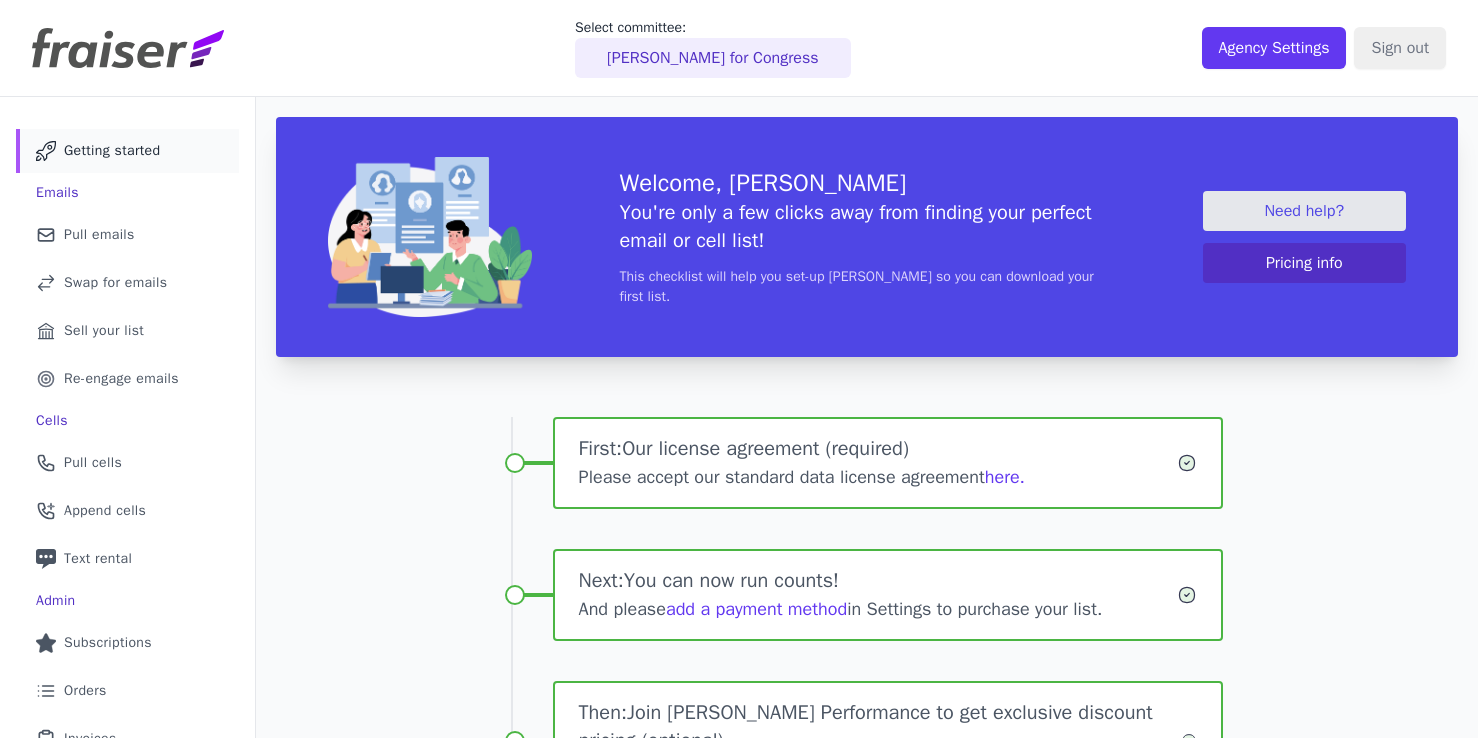 scroll, scrollTop: 0, scrollLeft: 0, axis: both 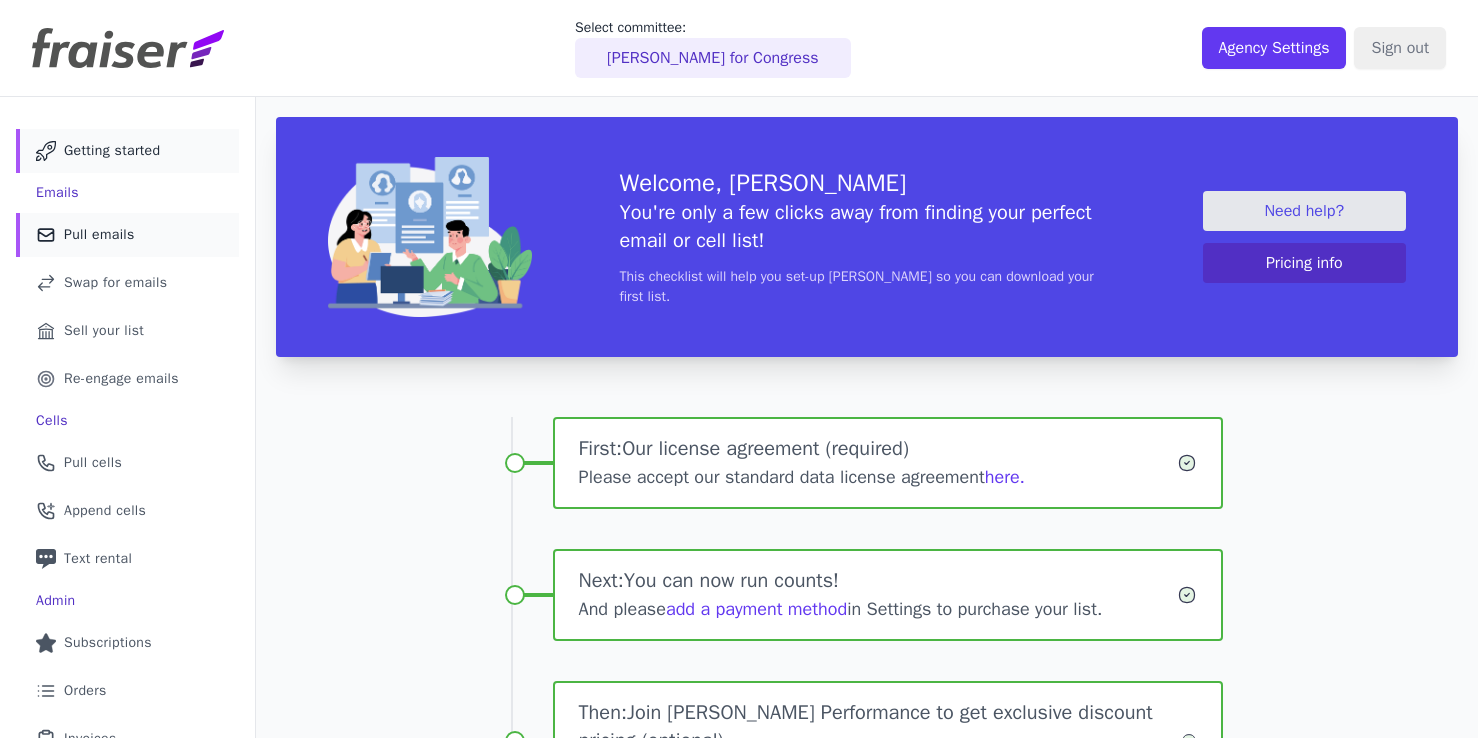 click on "Mail Icon Outline of a mail envelope
Pull emails" at bounding box center [127, 235] 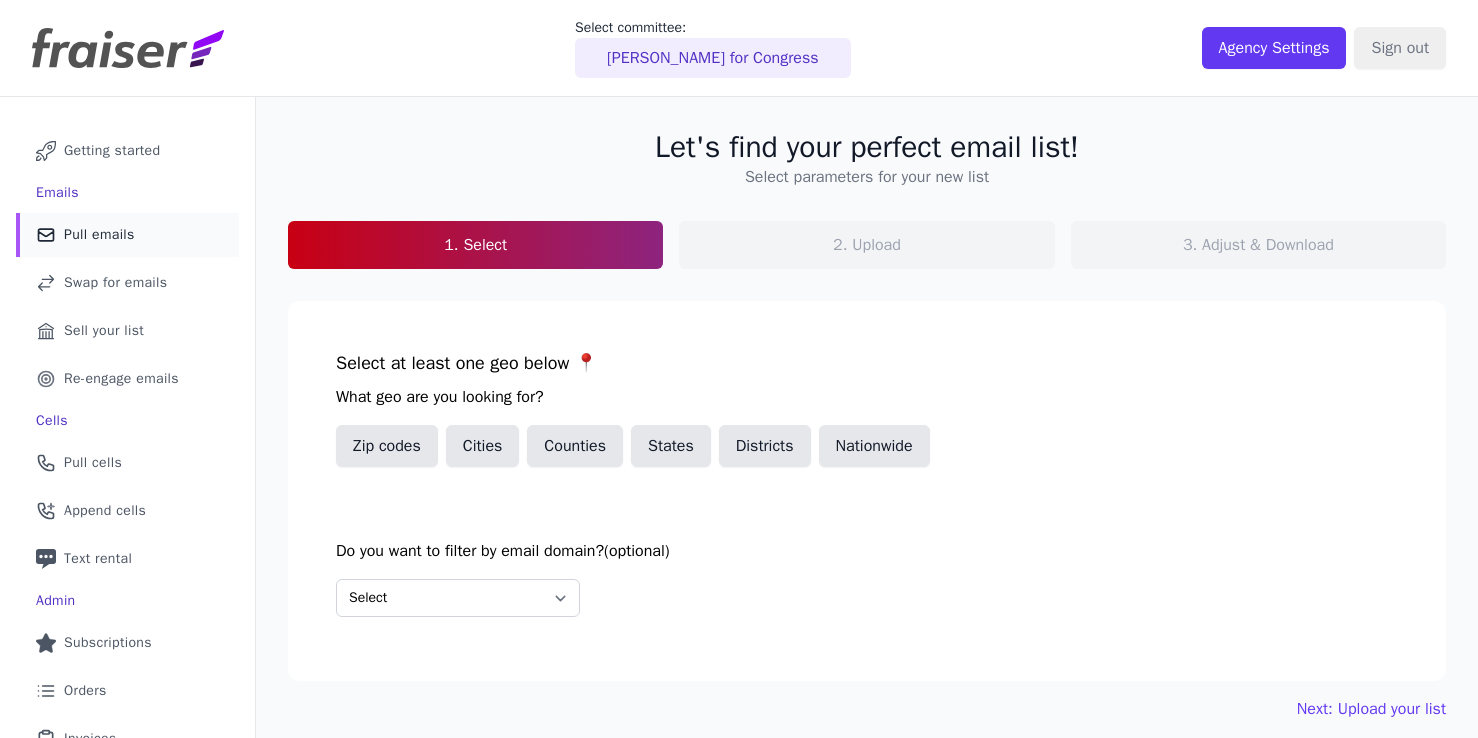 scroll, scrollTop: 0, scrollLeft: 0, axis: both 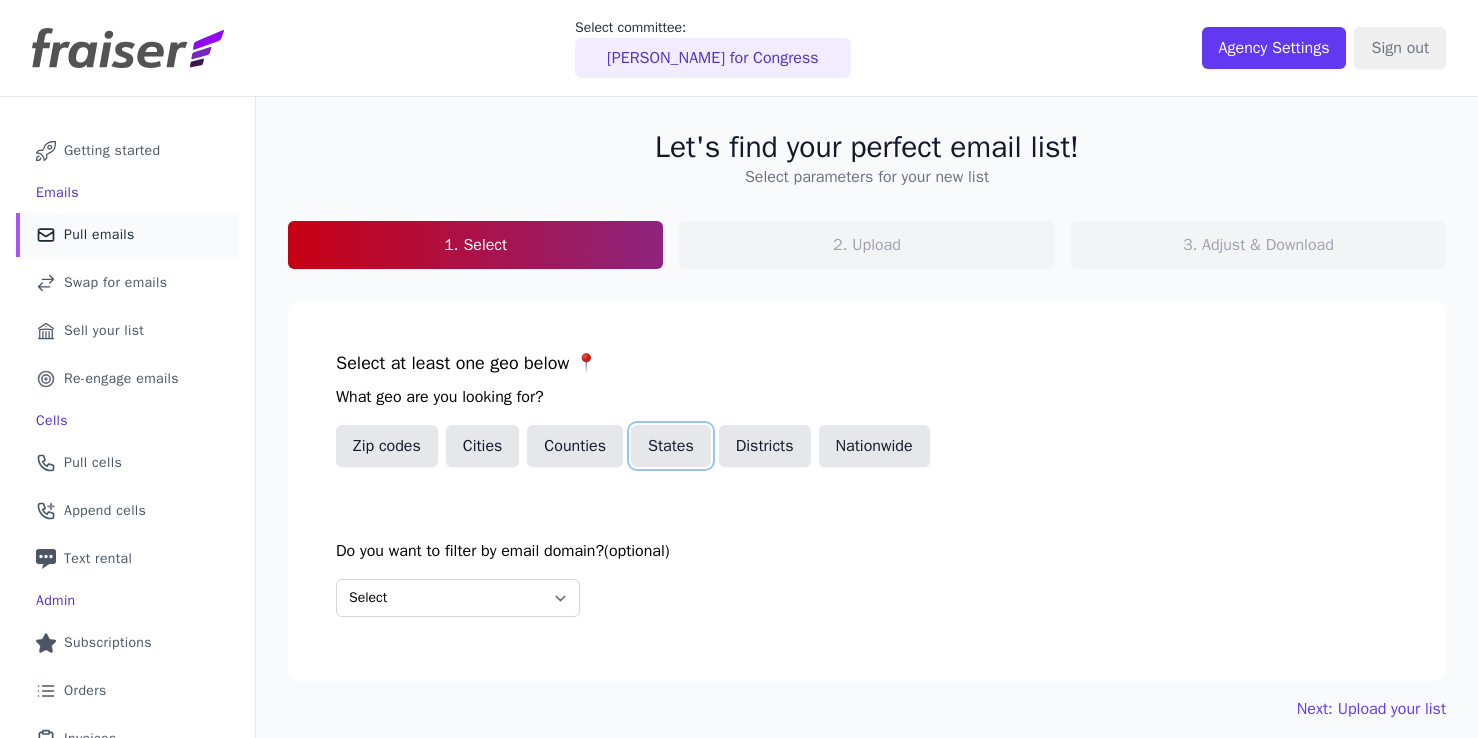 click on "States" at bounding box center [671, 446] 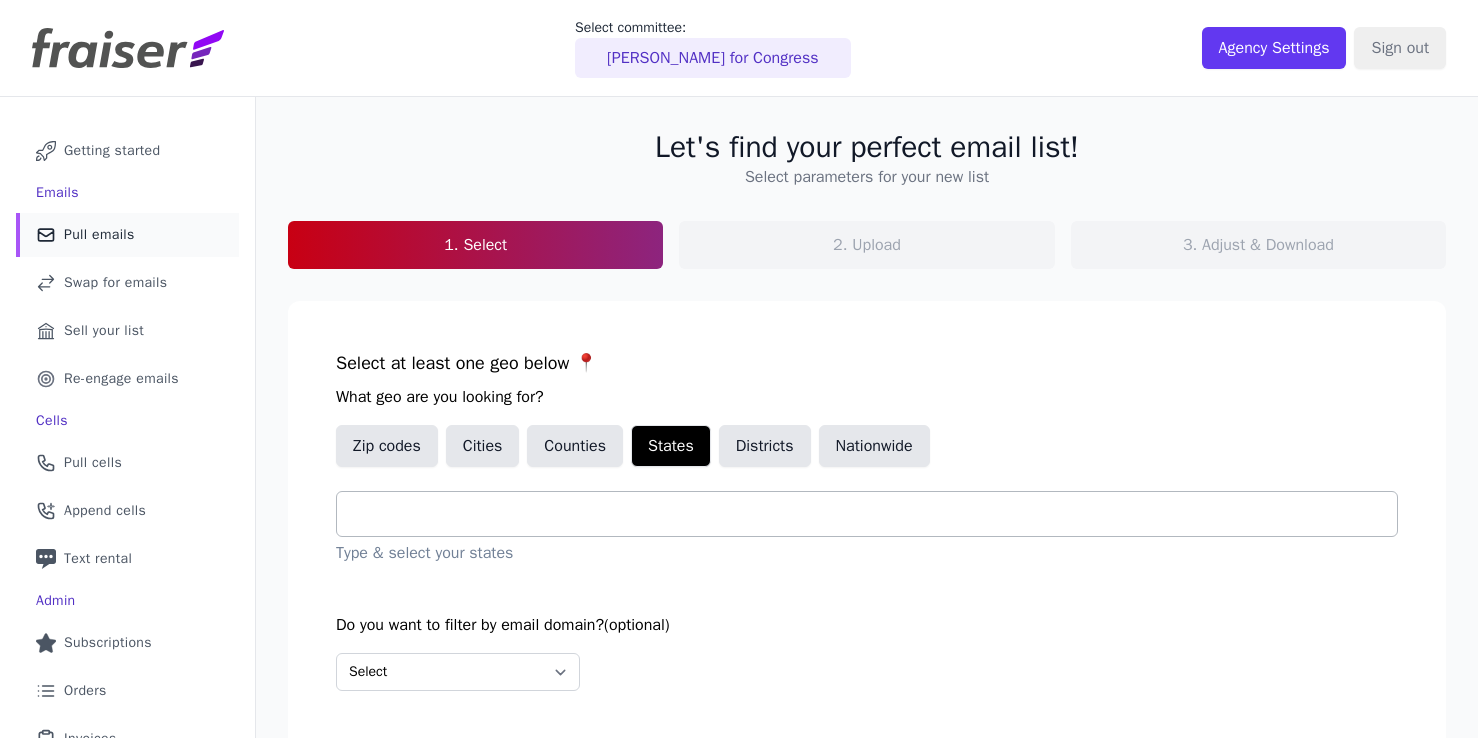 click at bounding box center (875, 514) 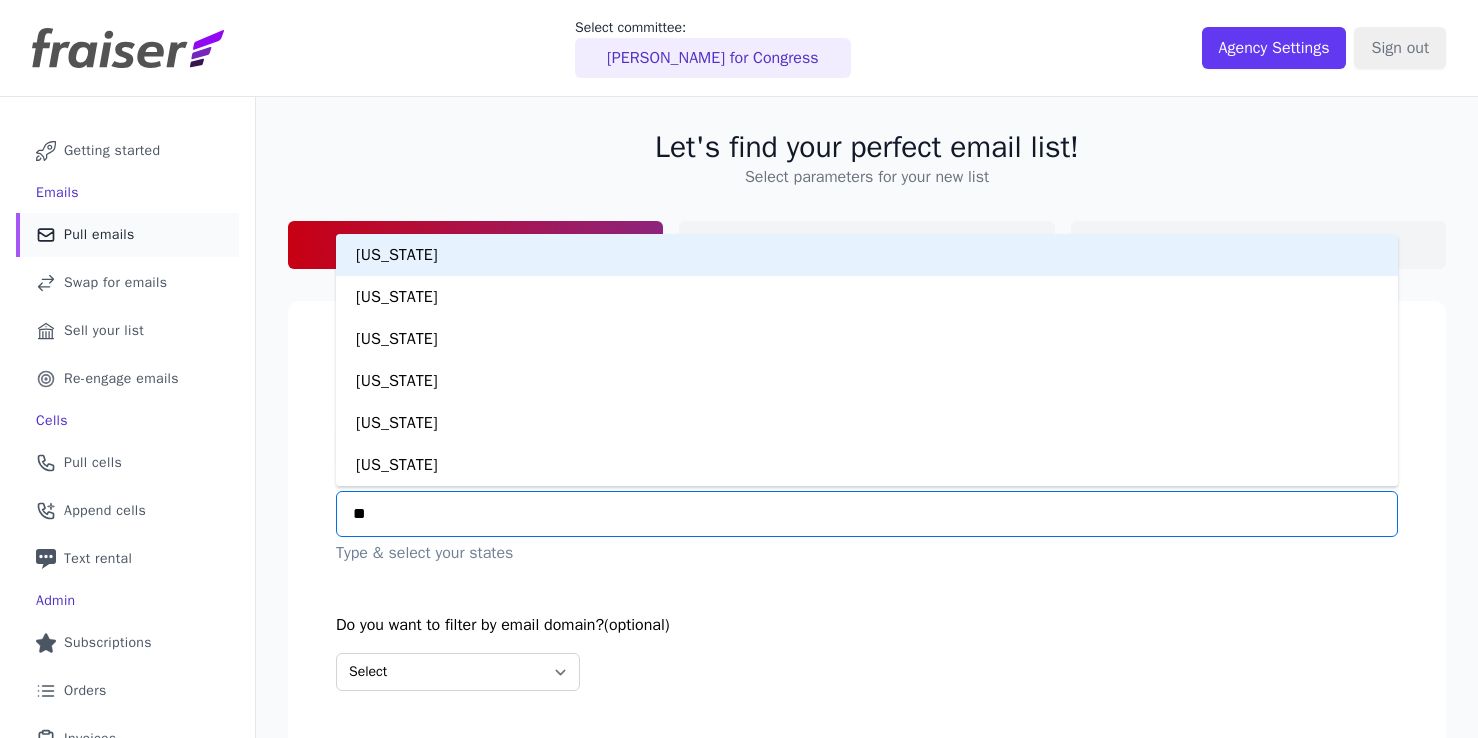 type on "***" 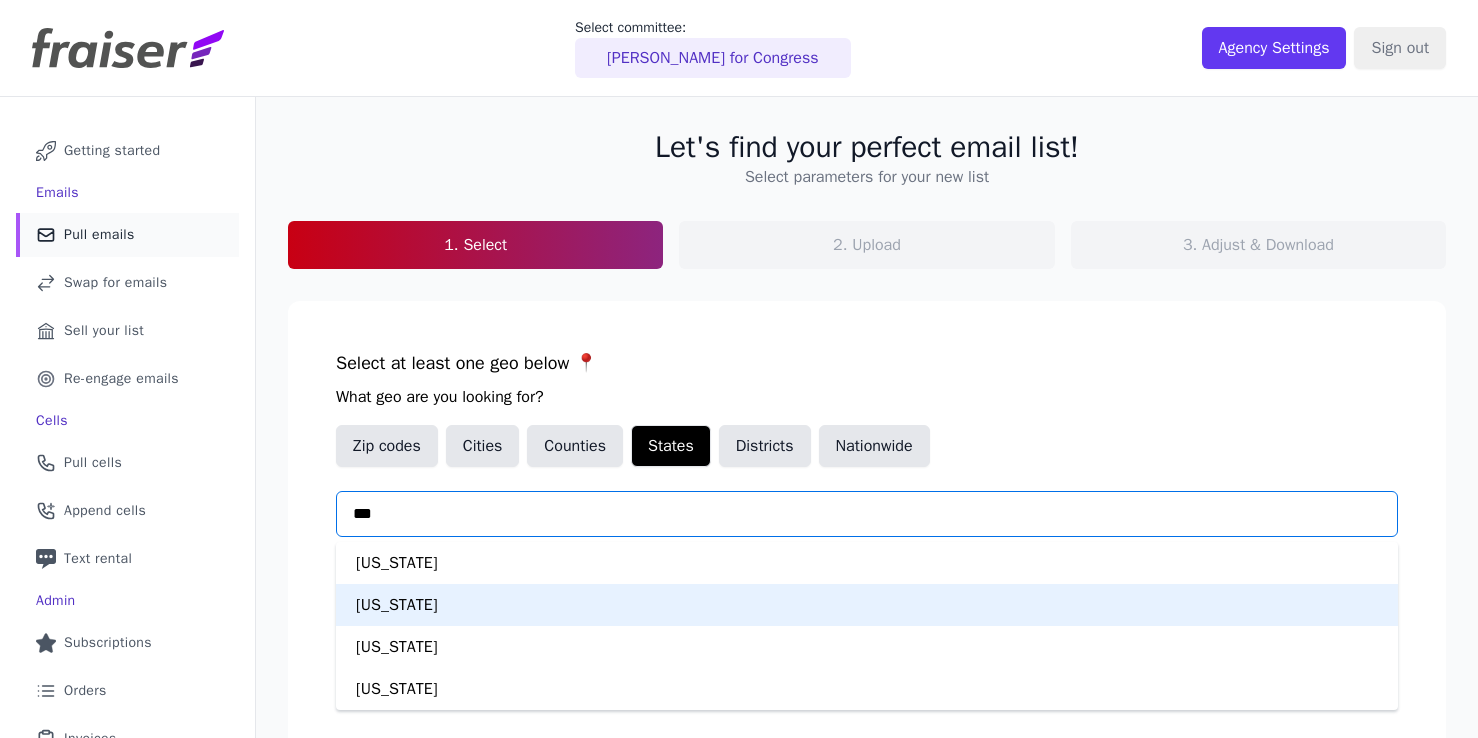 click on "[US_STATE]" at bounding box center (867, 605) 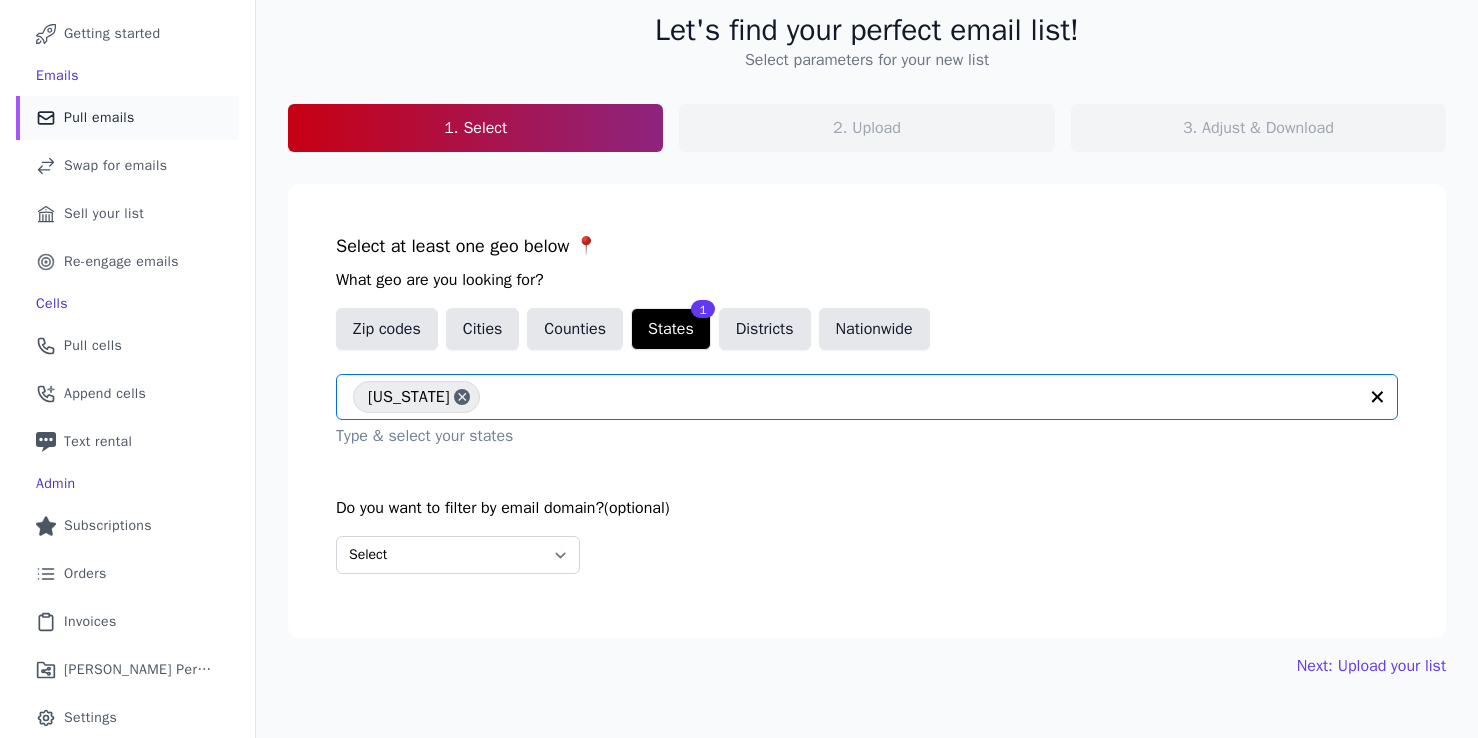 scroll, scrollTop: 167, scrollLeft: 0, axis: vertical 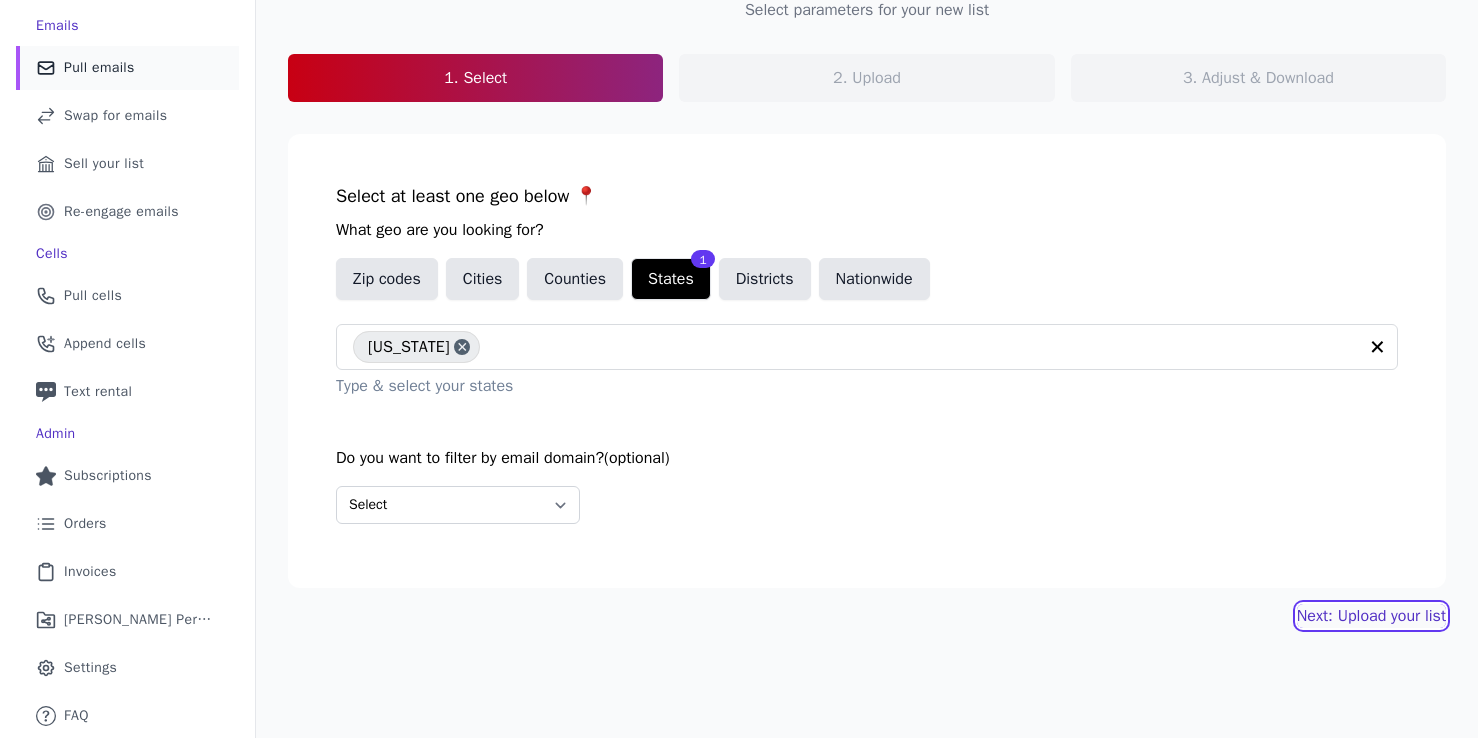 click on "Next: Upload your list" at bounding box center (1371, 616) 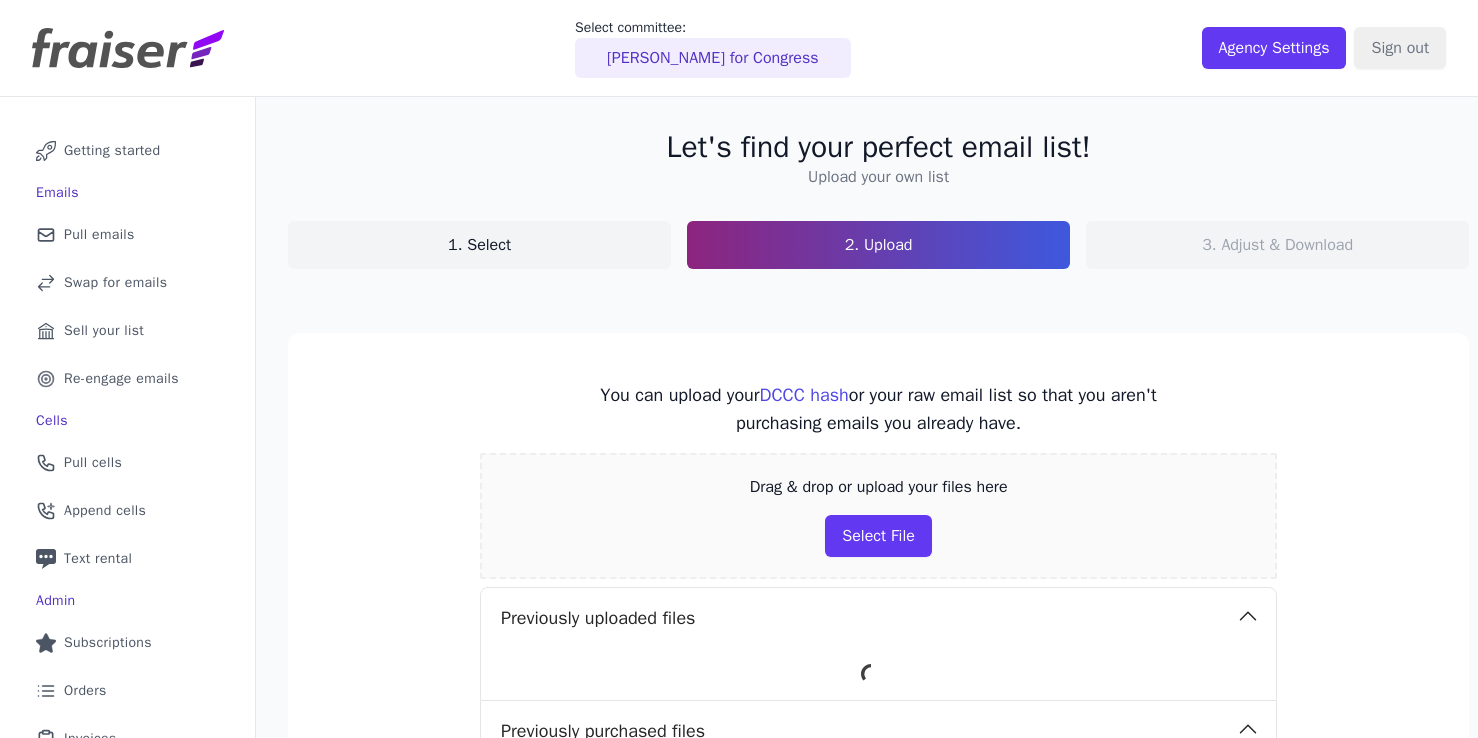 scroll, scrollTop: 0, scrollLeft: 0, axis: both 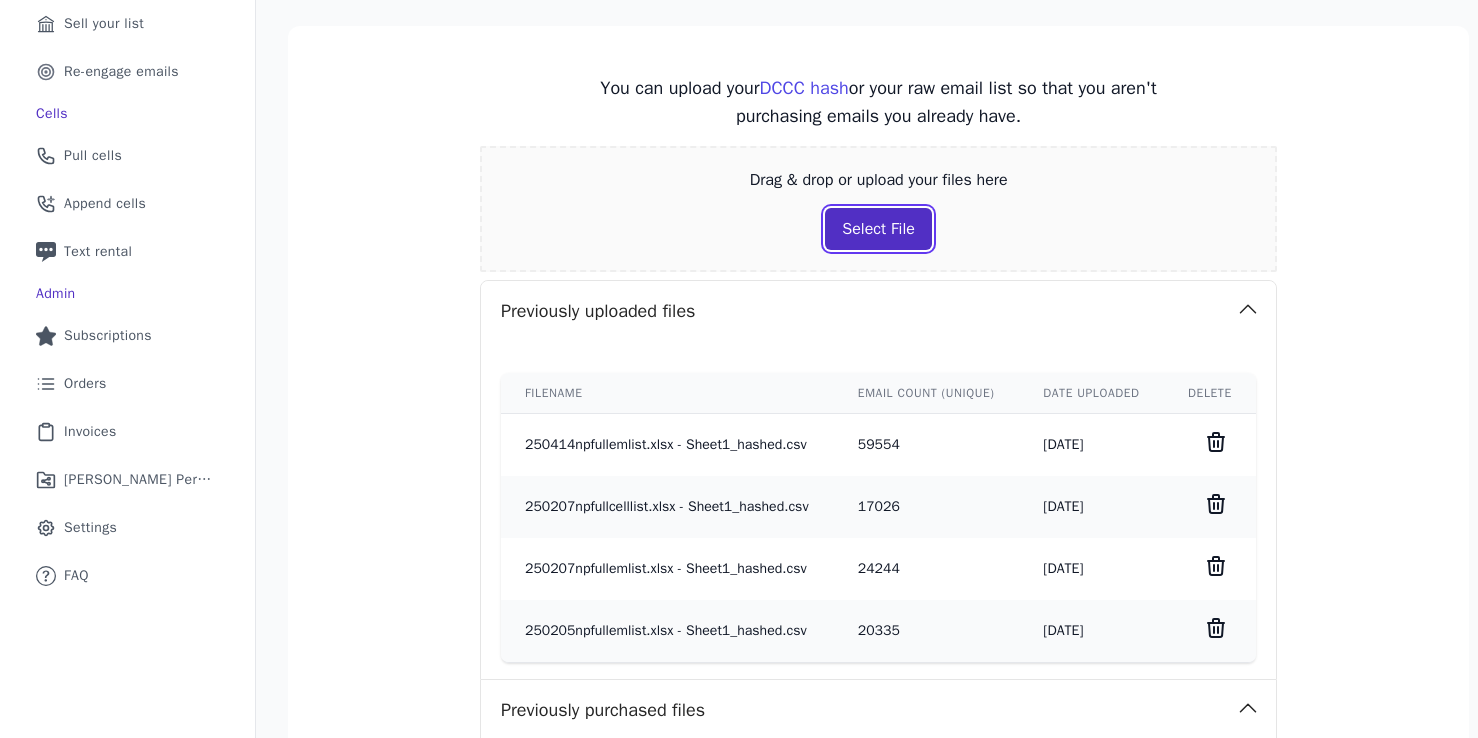 click on "Select File" at bounding box center (878, 229) 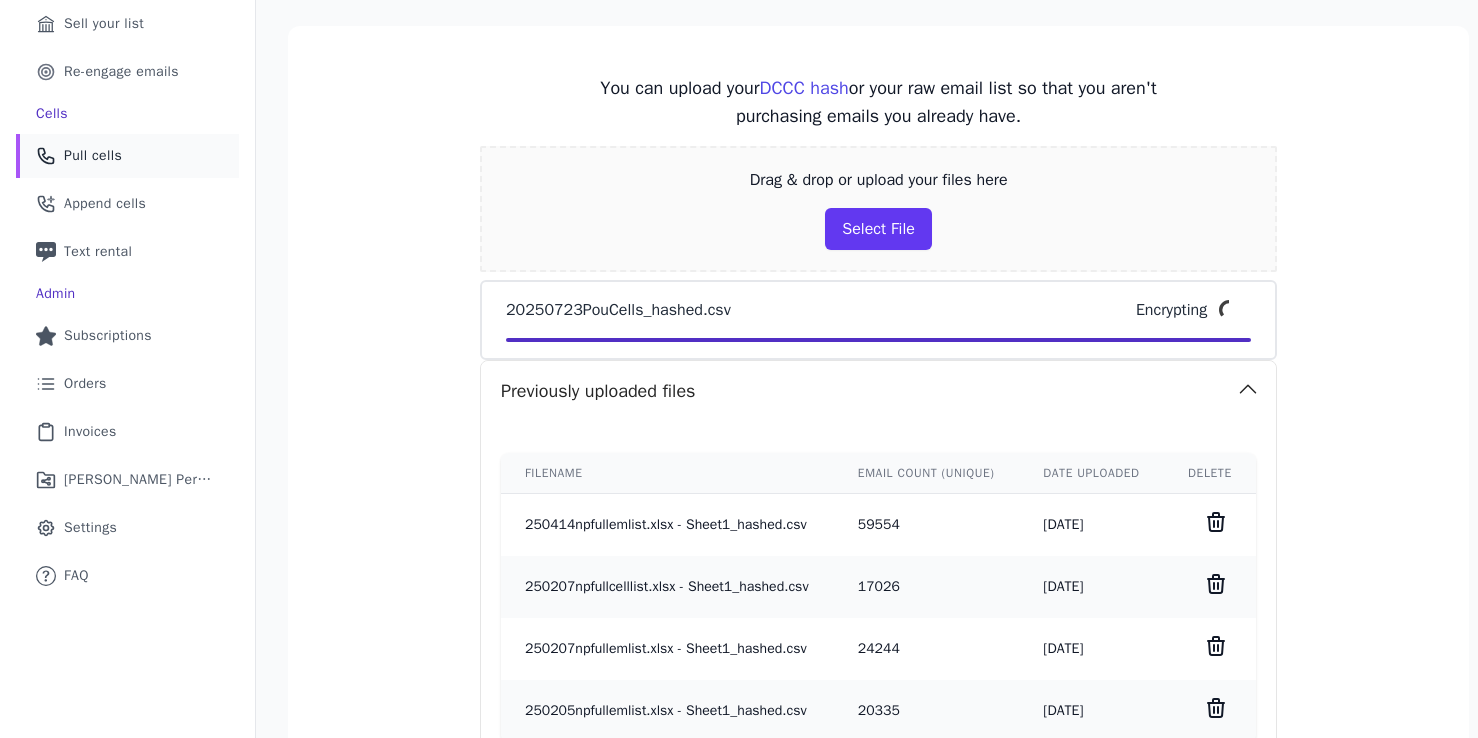 click on "Pull cells" at bounding box center [93, 156] 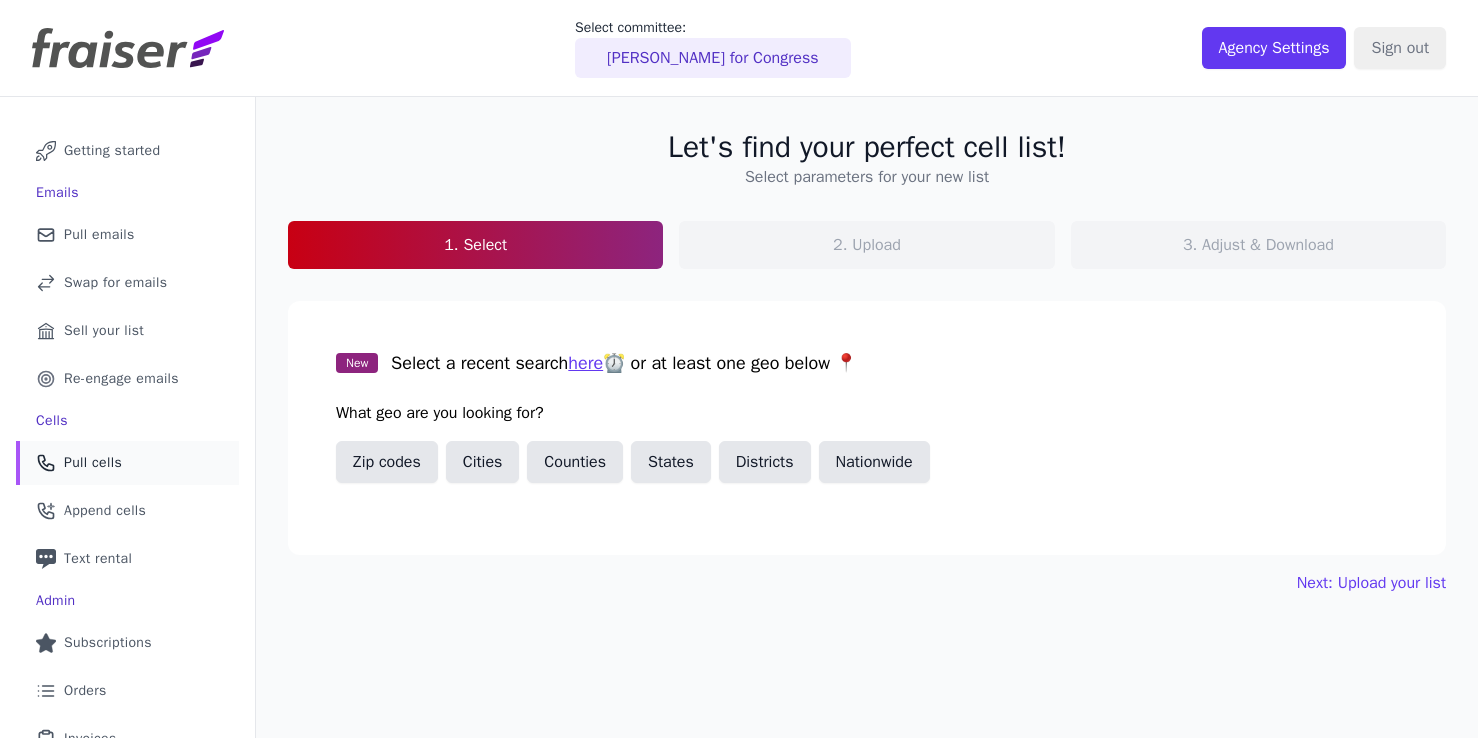 scroll, scrollTop: 0, scrollLeft: 0, axis: both 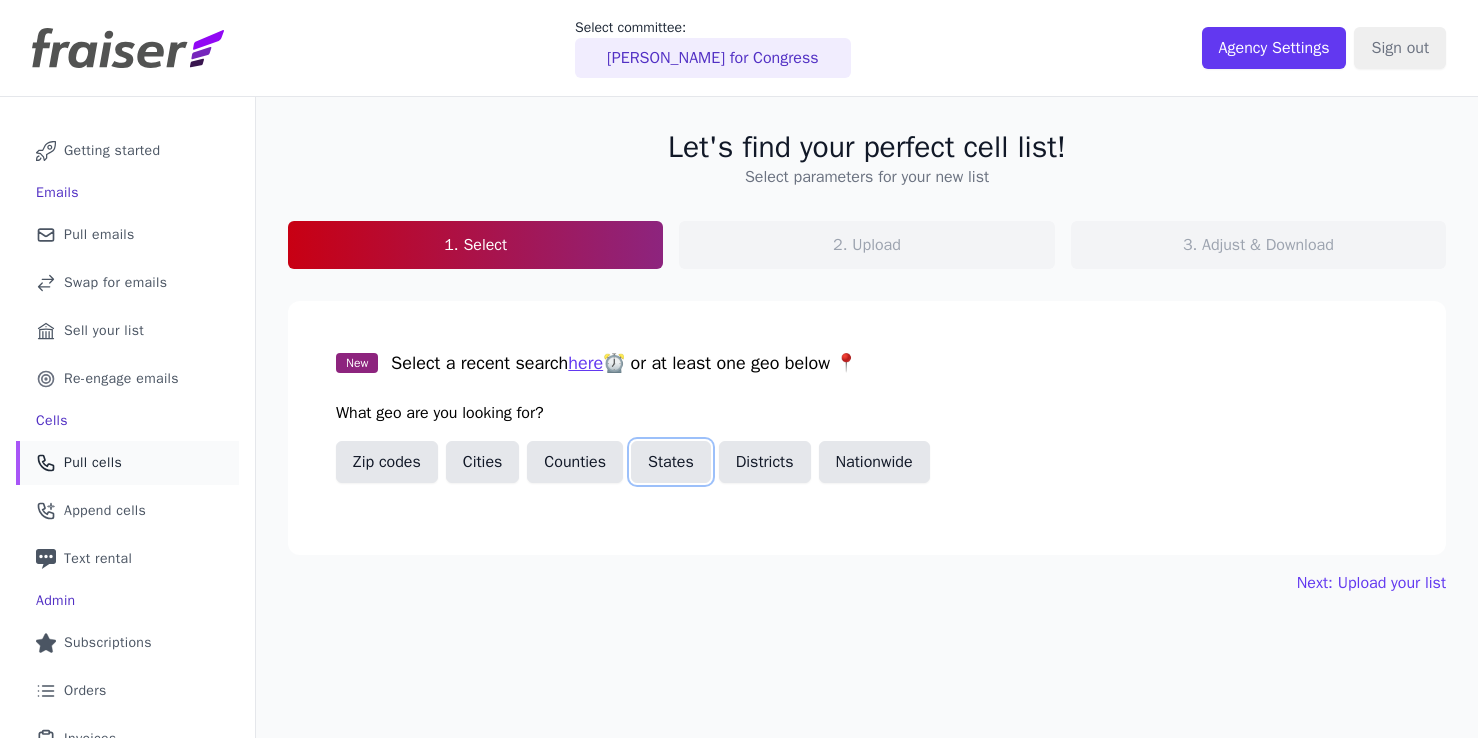 click on "States" at bounding box center (671, 462) 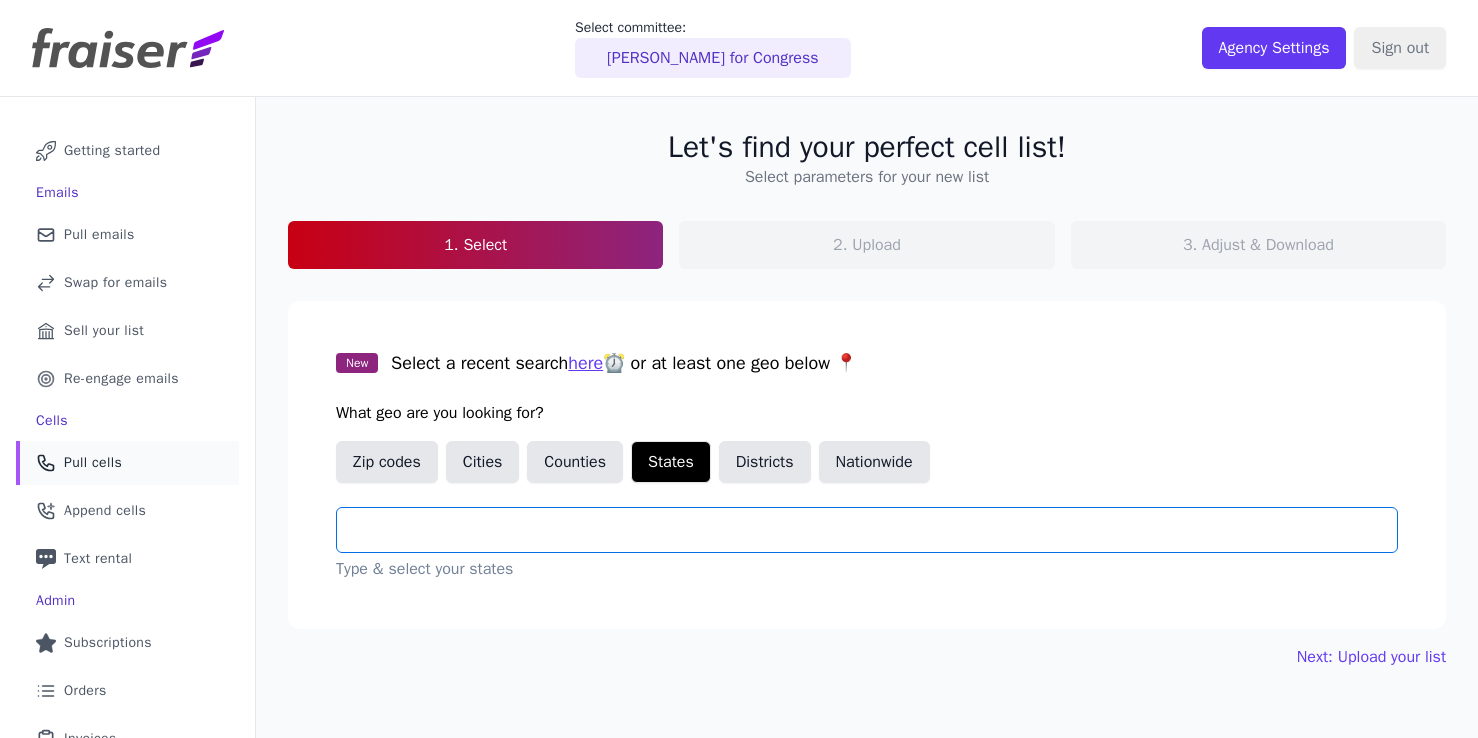 click at bounding box center [875, 530] 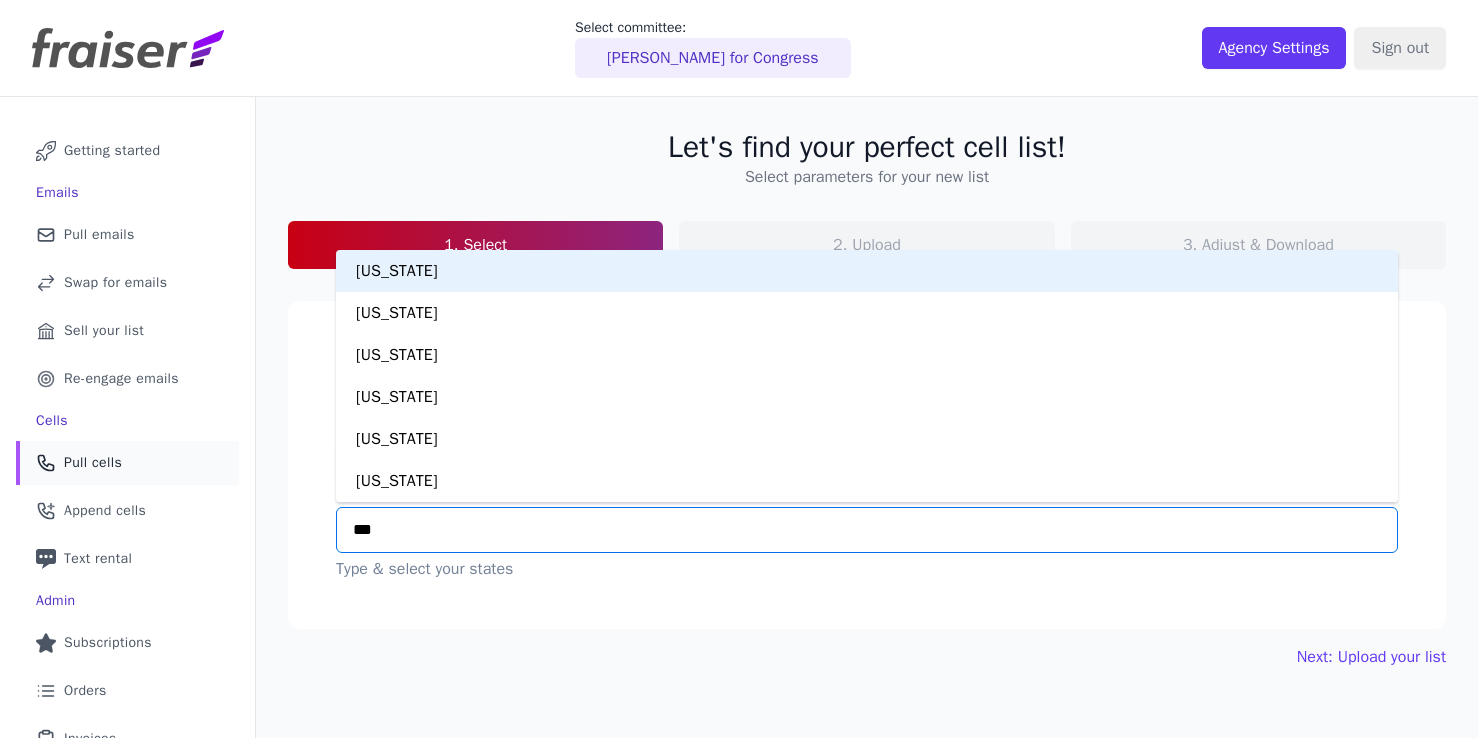 type on "***" 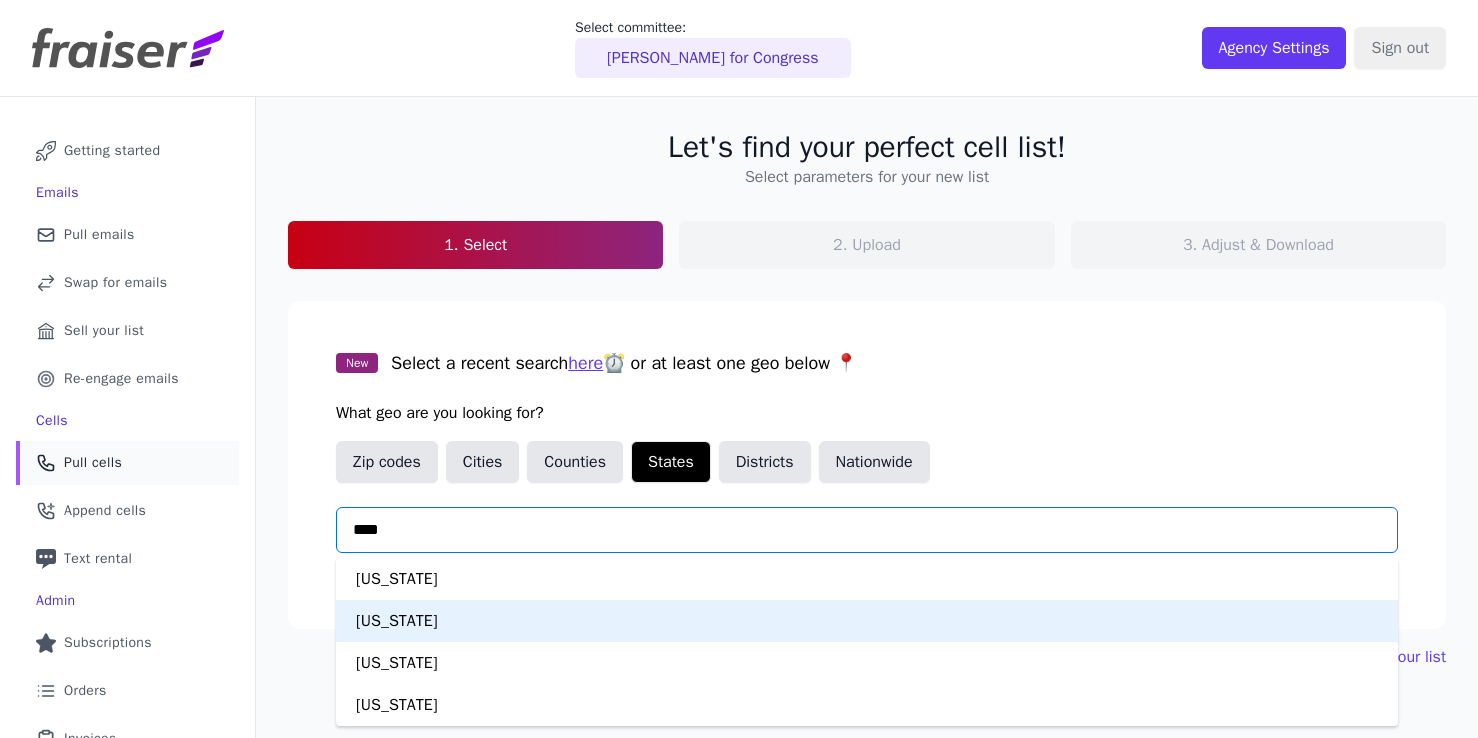click on "New Jersey" at bounding box center (867, 621) 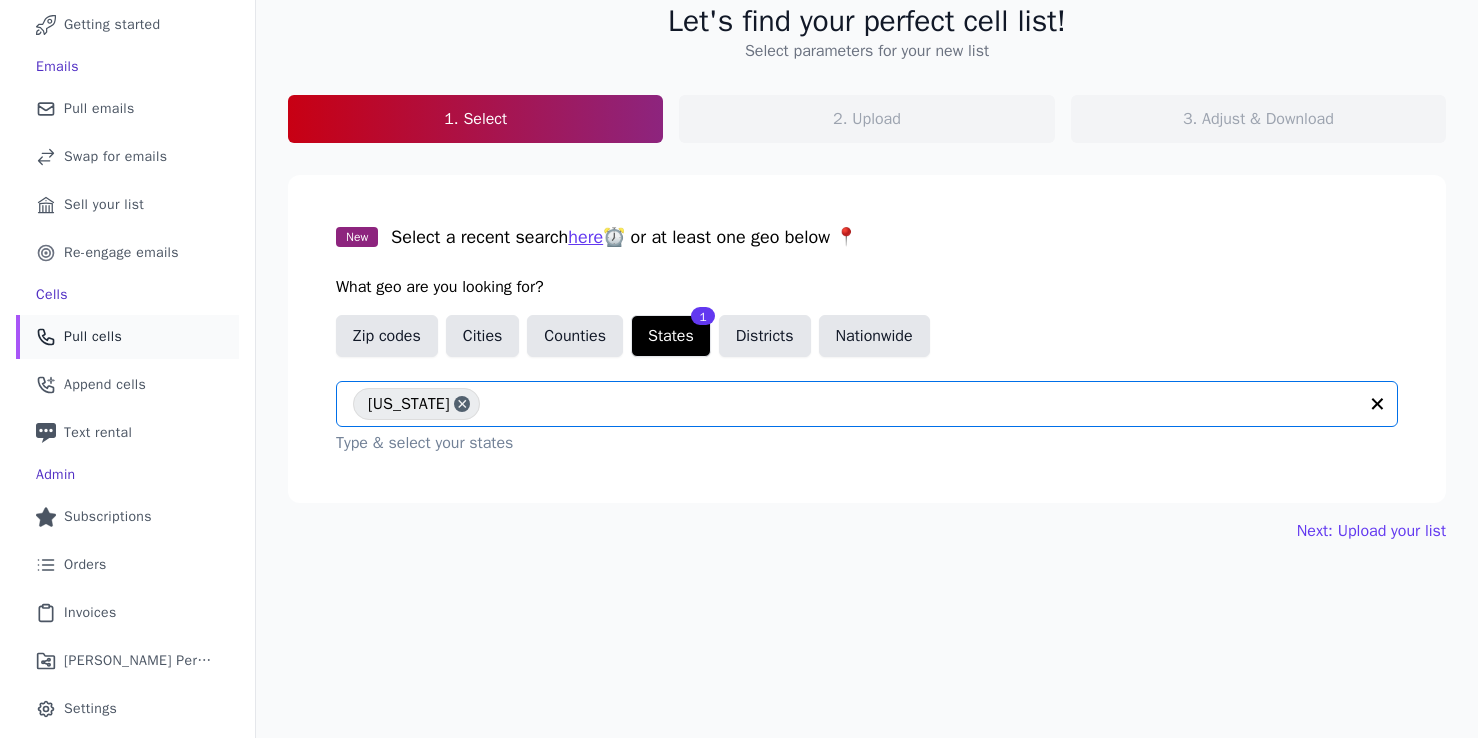 scroll, scrollTop: 167, scrollLeft: 0, axis: vertical 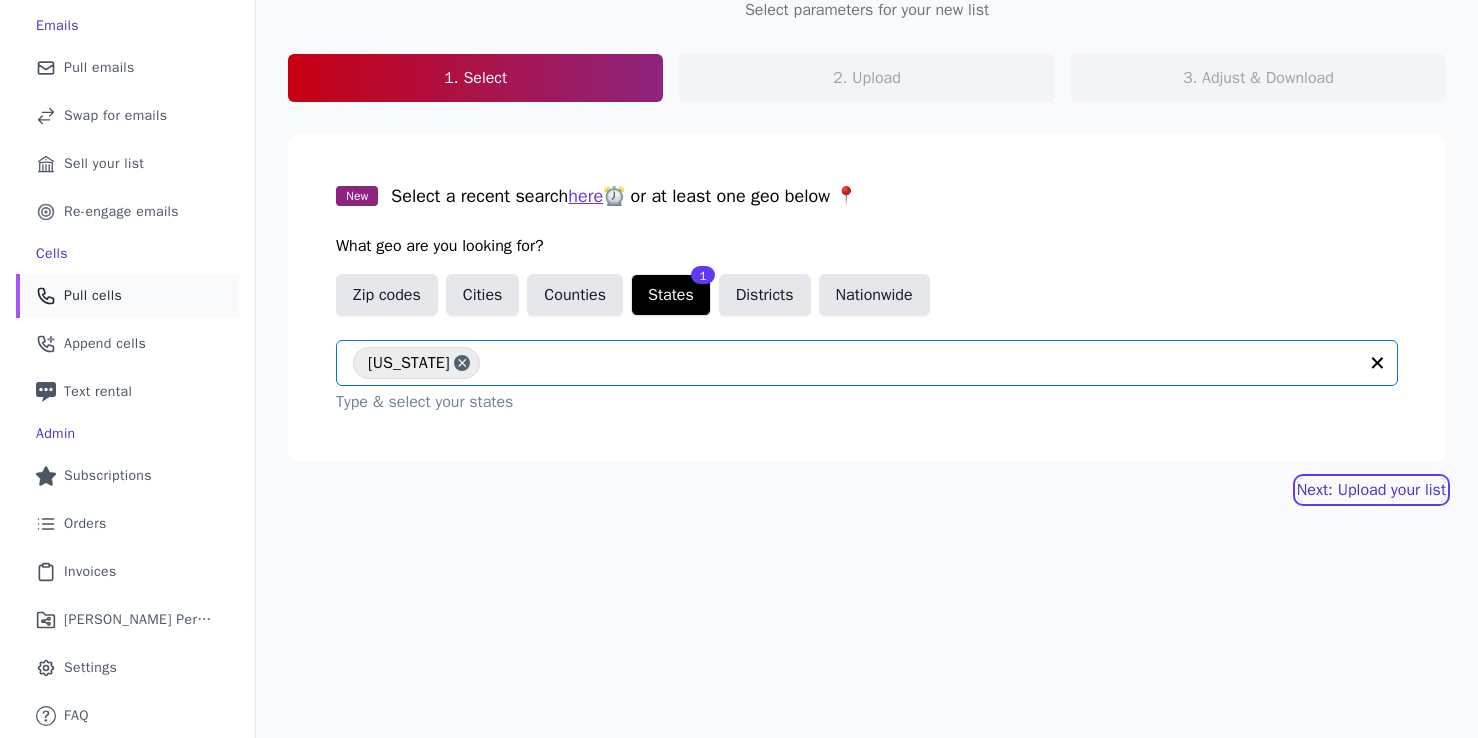 click on "Next: Upload your list" at bounding box center [1371, 490] 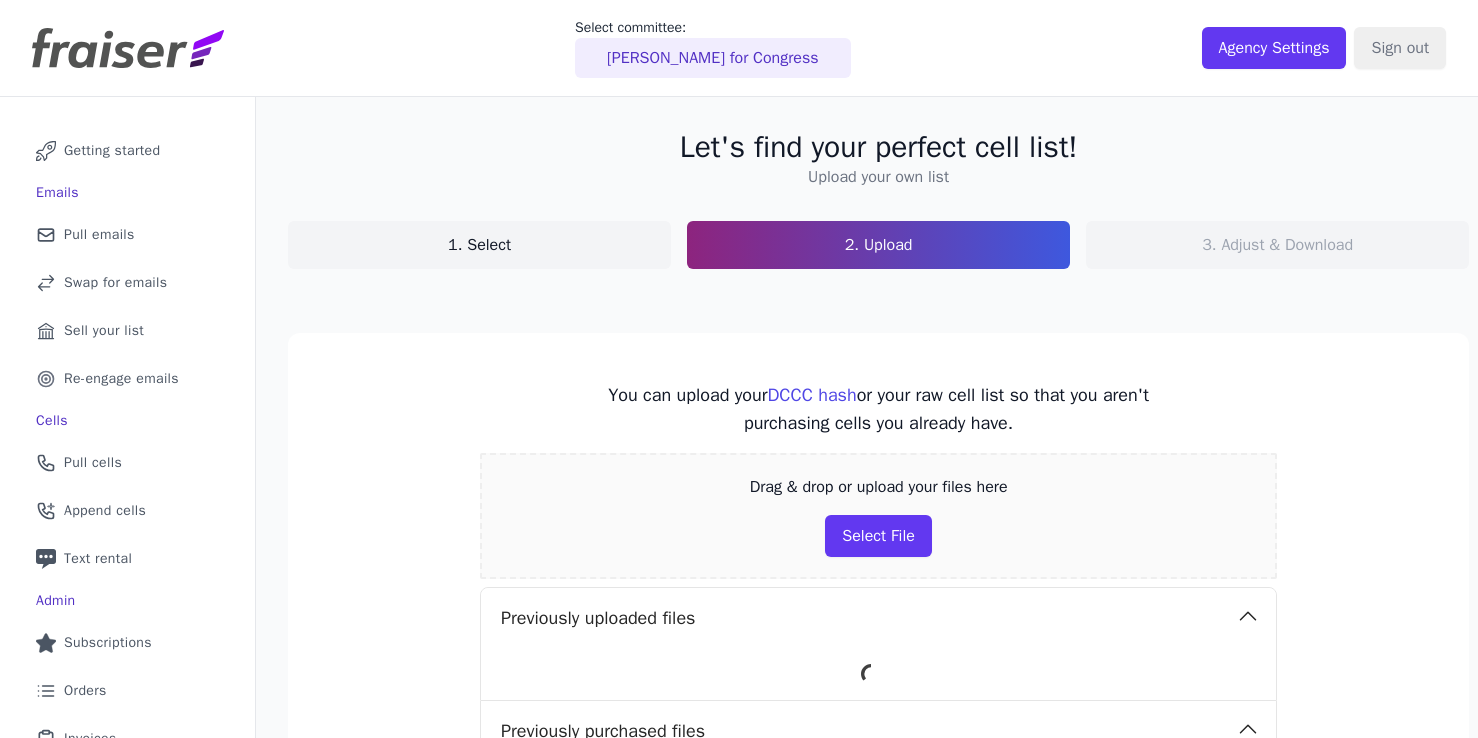 scroll, scrollTop: 0, scrollLeft: 0, axis: both 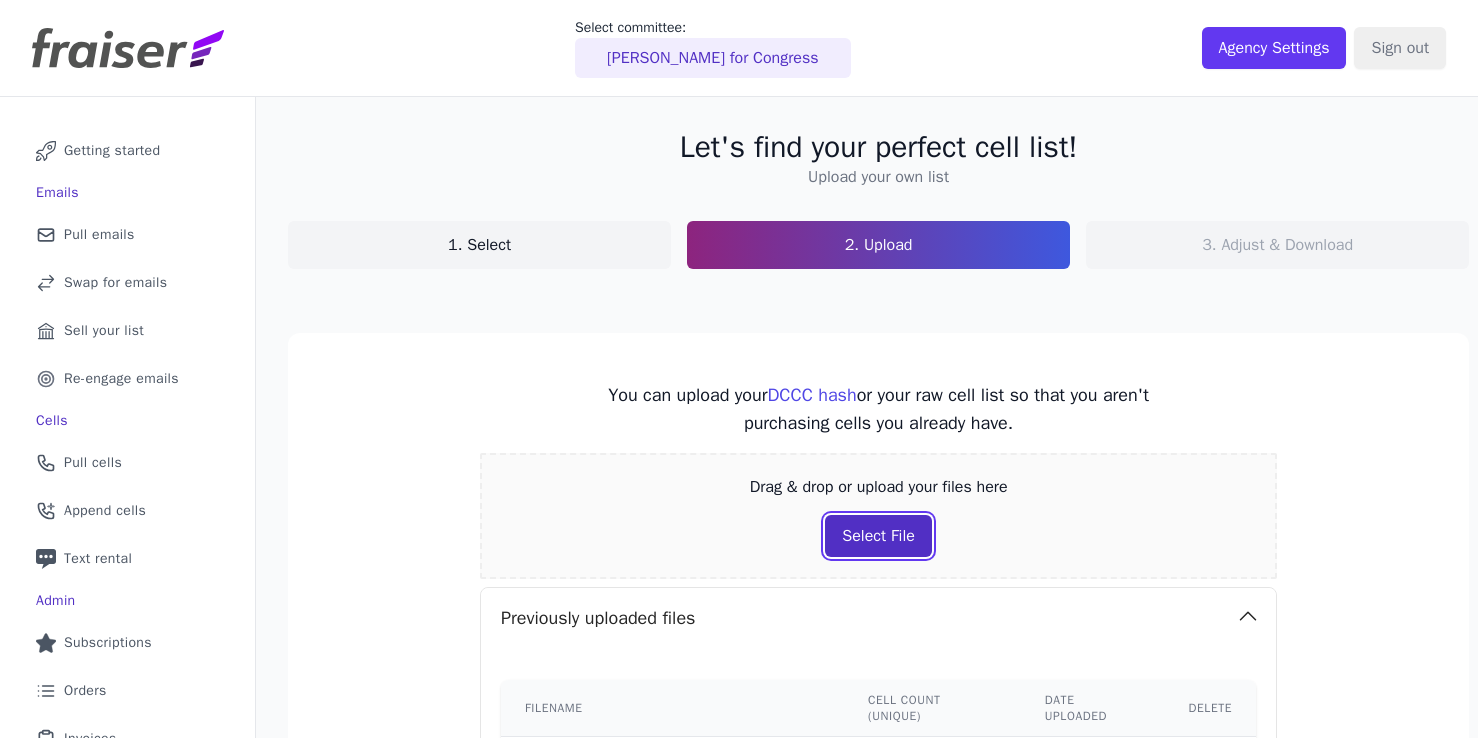 click on "Select File" at bounding box center [878, 536] 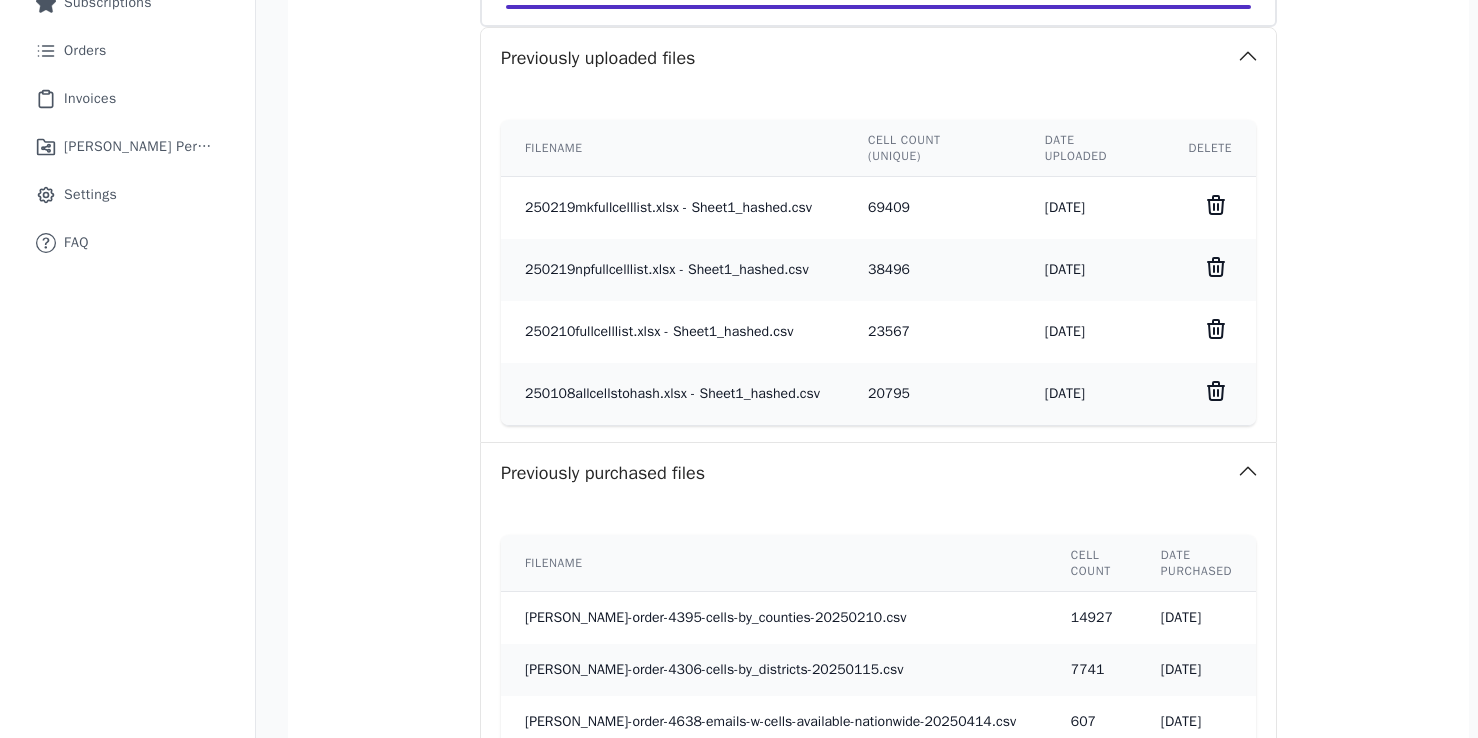 scroll, scrollTop: 948, scrollLeft: 0, axis: vertical 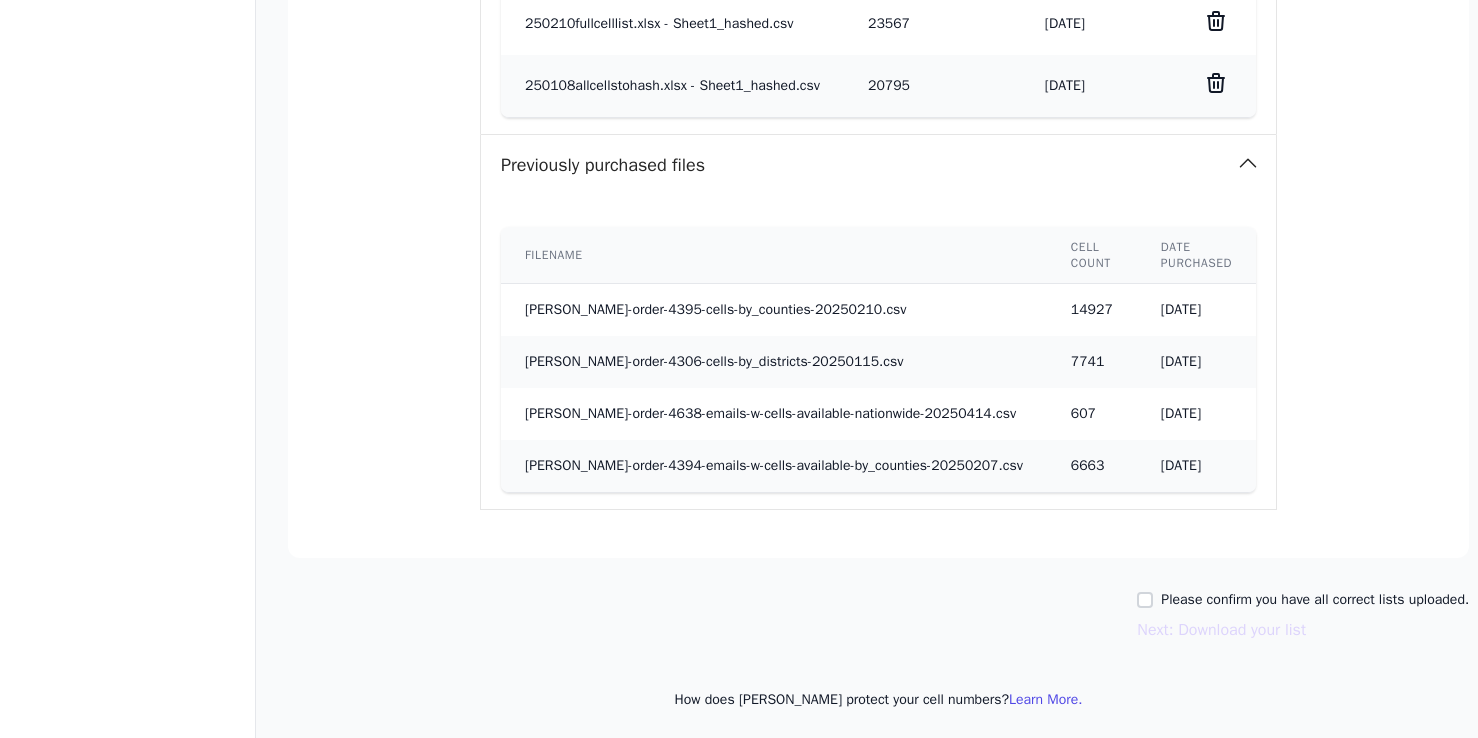 click on "Please confirm you have all correct lists uploaded." at bounding box center (1315, 600) 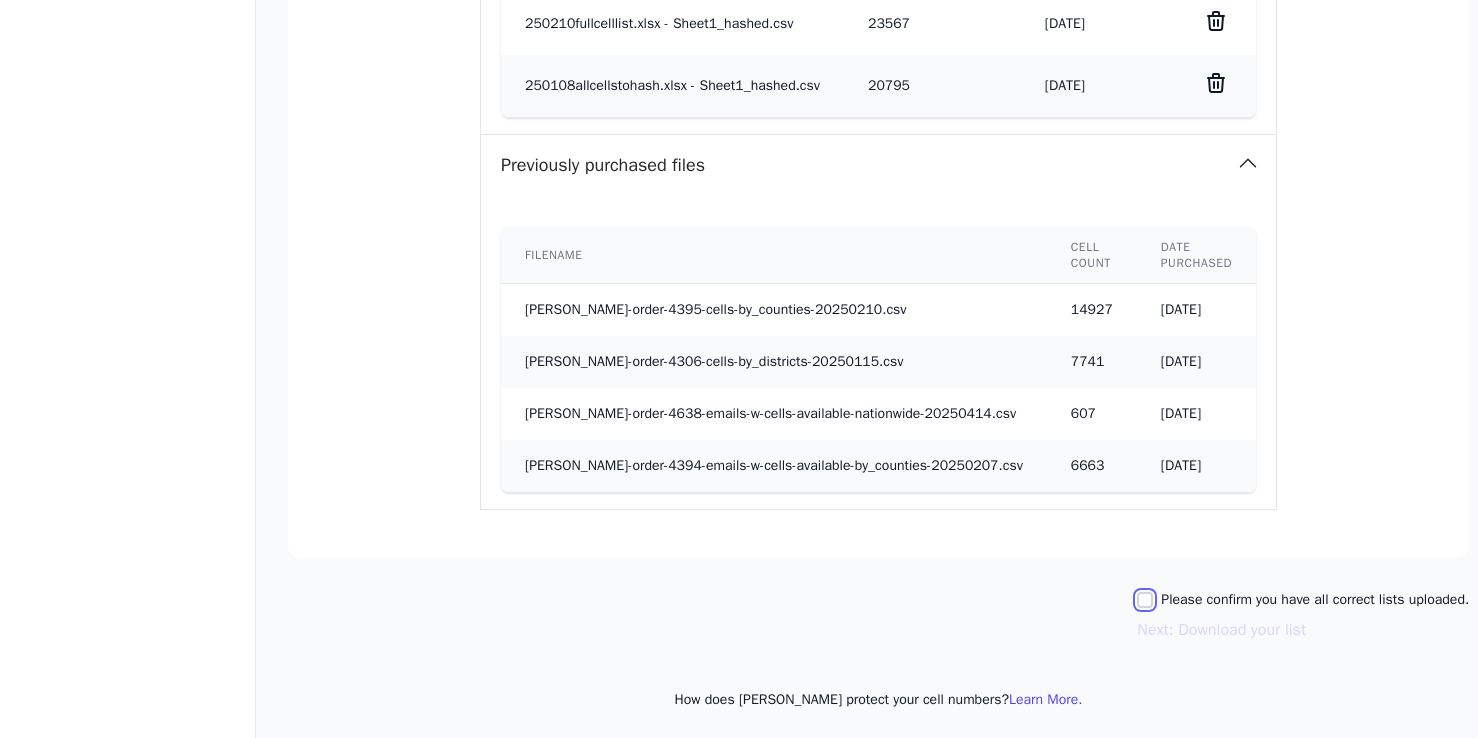 click on "Please confirm you have all correct lists uploaded." at bounding box center (1145, 600) 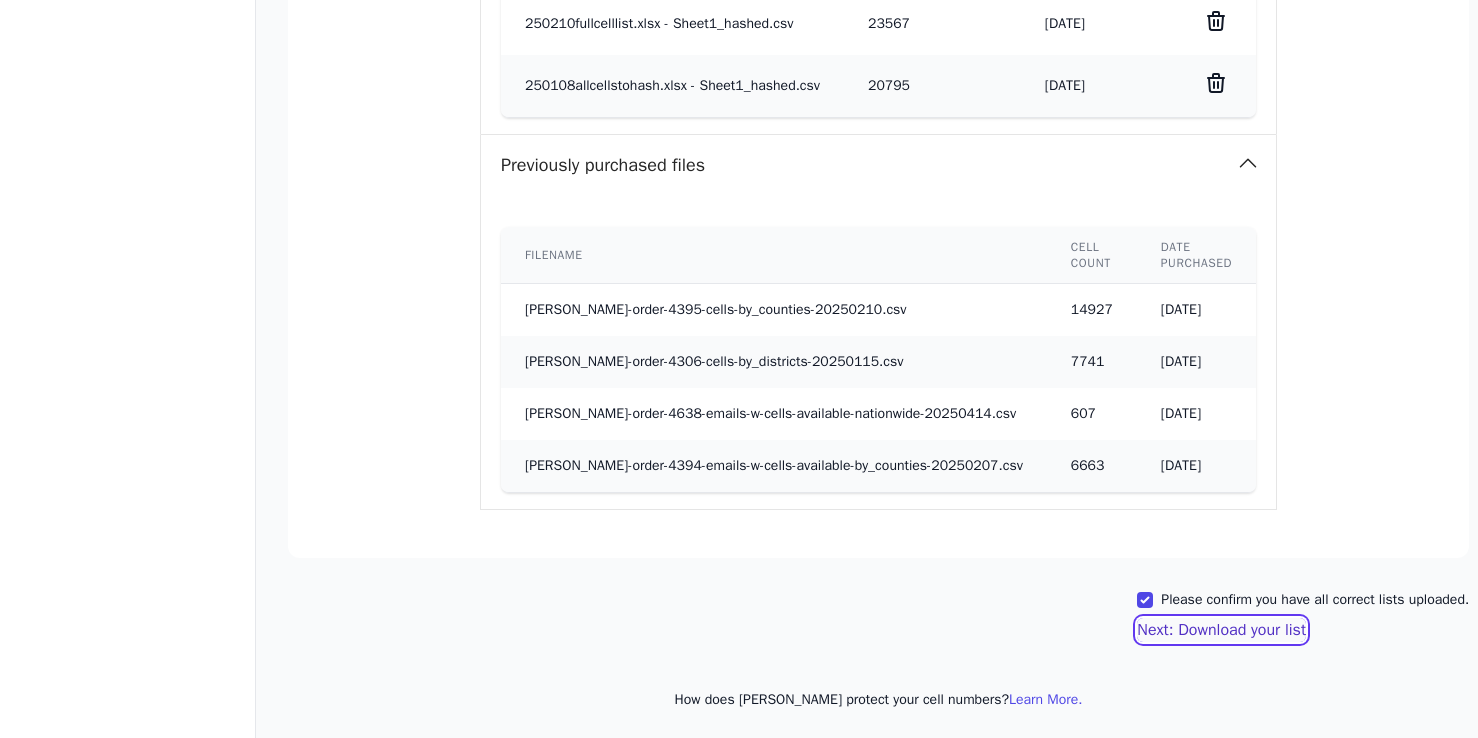 click on "Next: Download your list" at bounding box center [1221, 630] 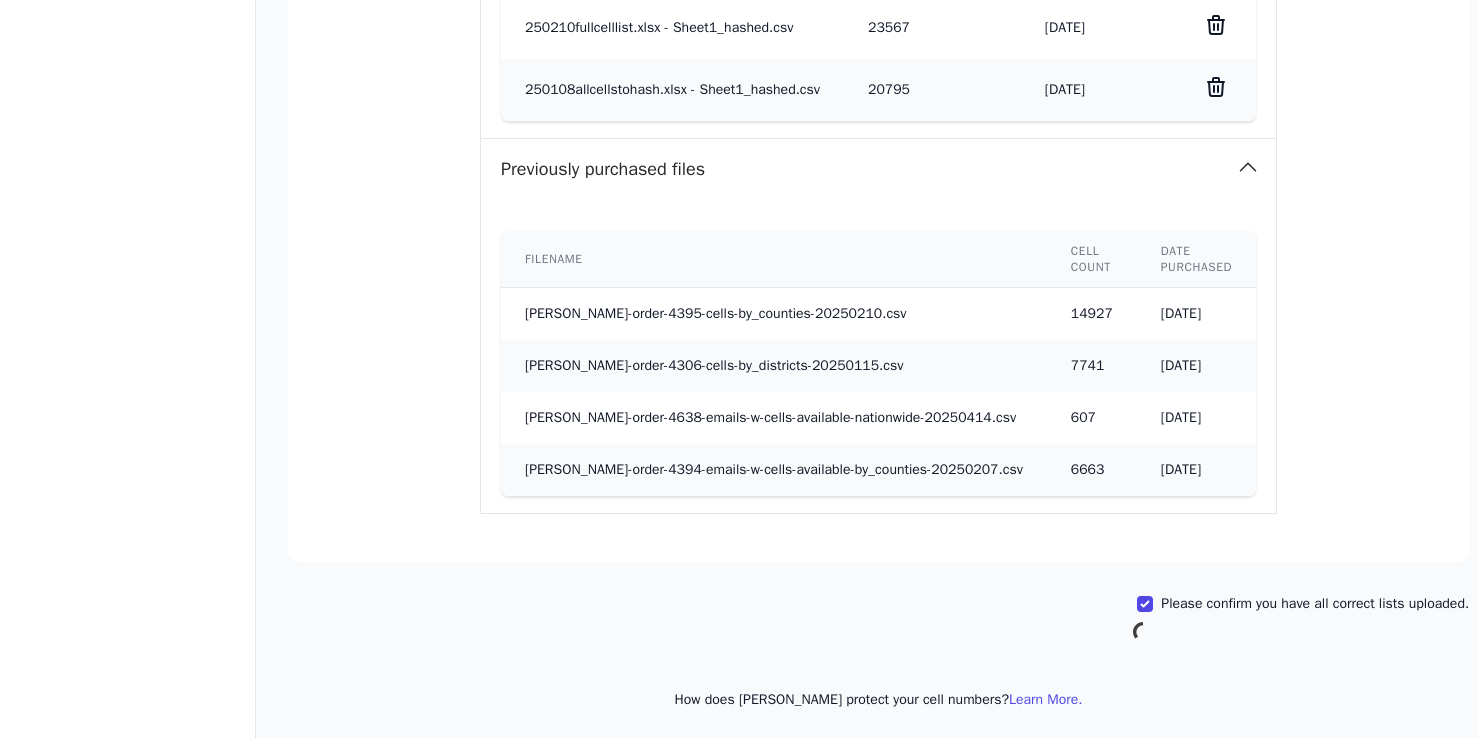 scroll, scrollTop: 167, scrollLeft: 0, axis: vertical 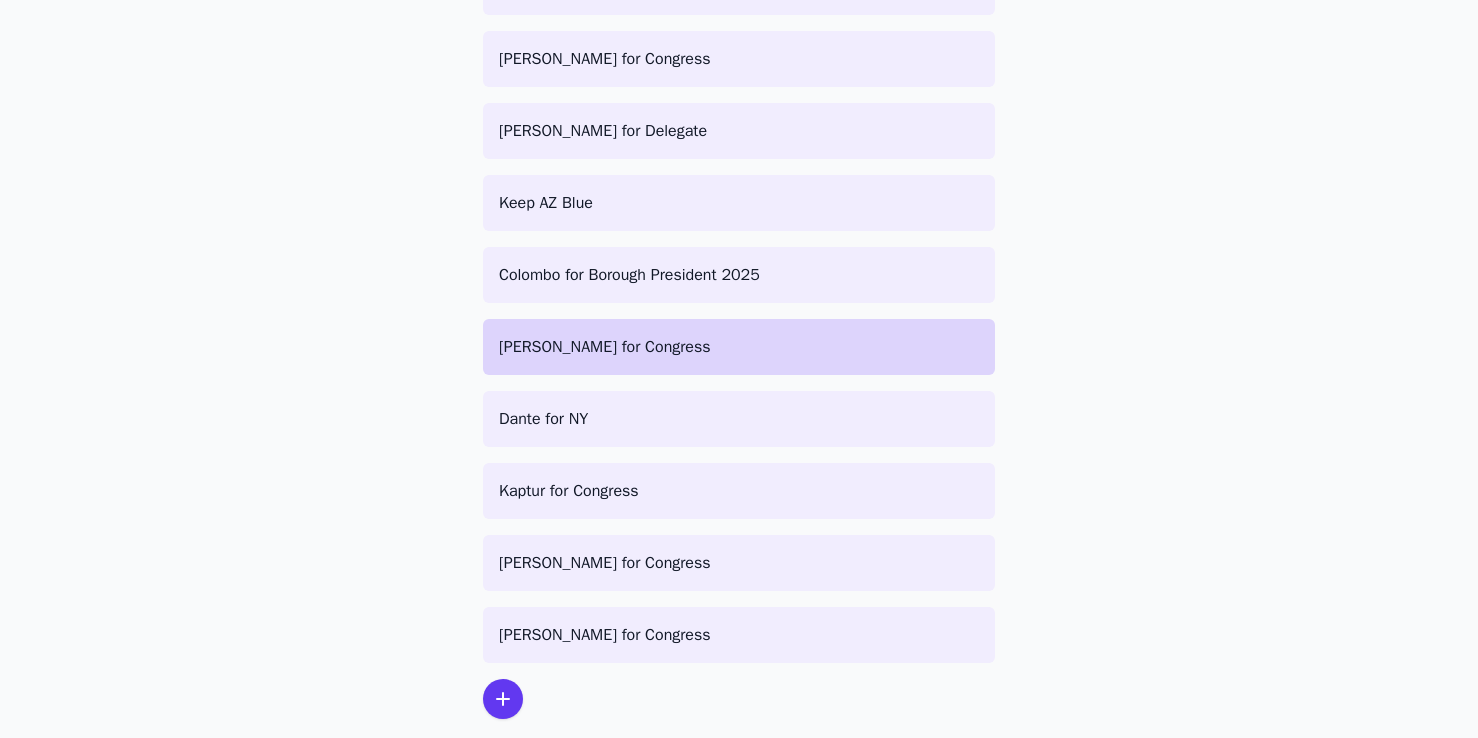 click on "[PERSON_NAME] for Congress" at bounding box center [739, 347] 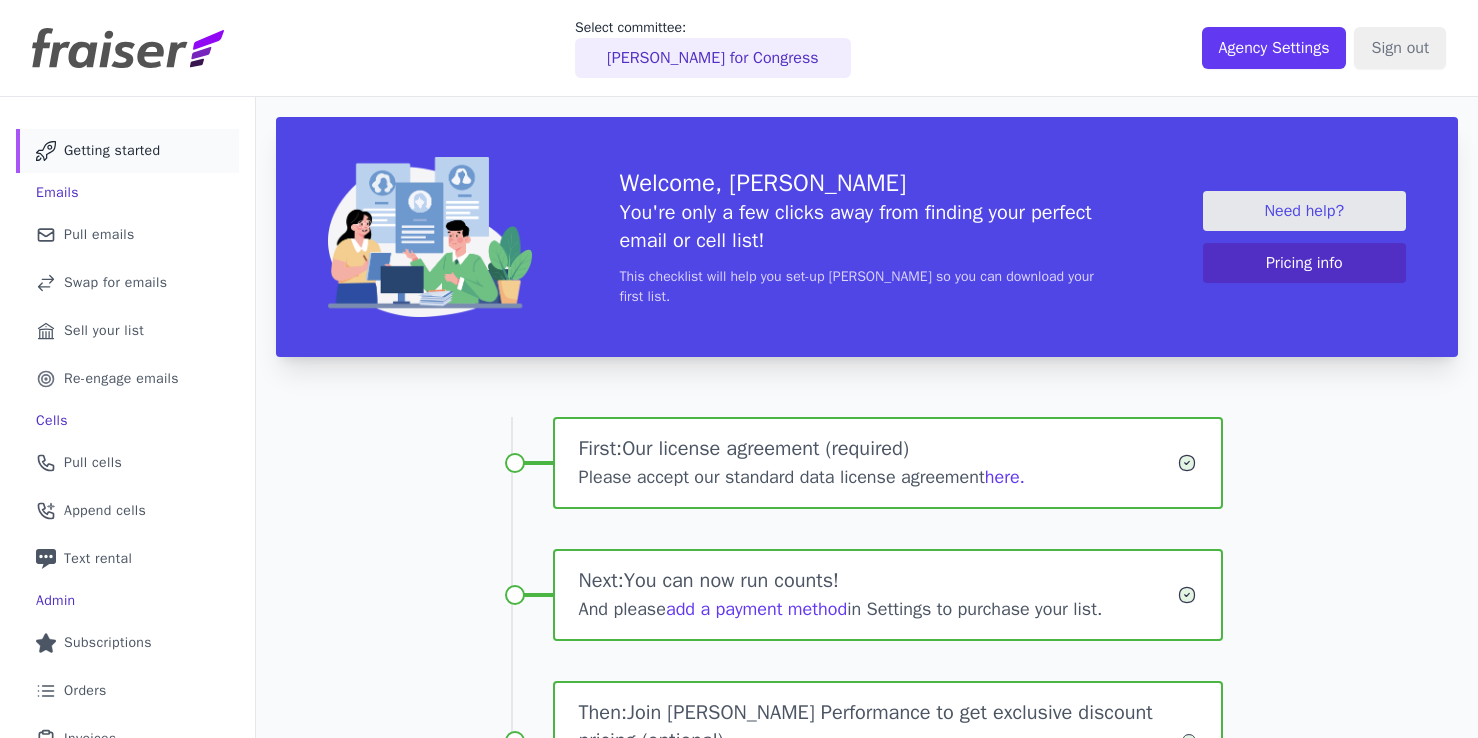 scroll, scrollTop: 0, scrollLeft: 0, axis: both 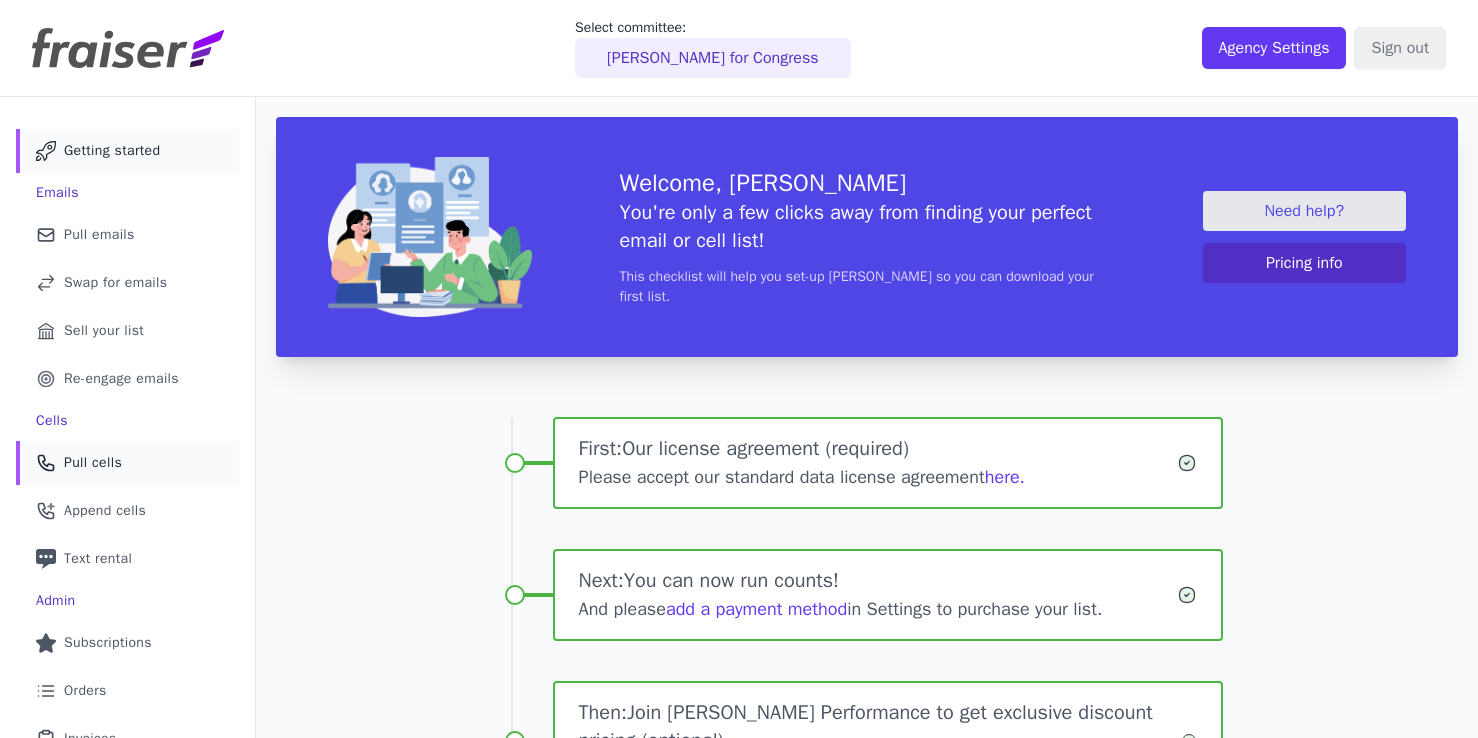 click on "Phone Icon Outline of a phone
Pull cells" at bounding box center (127, 463) 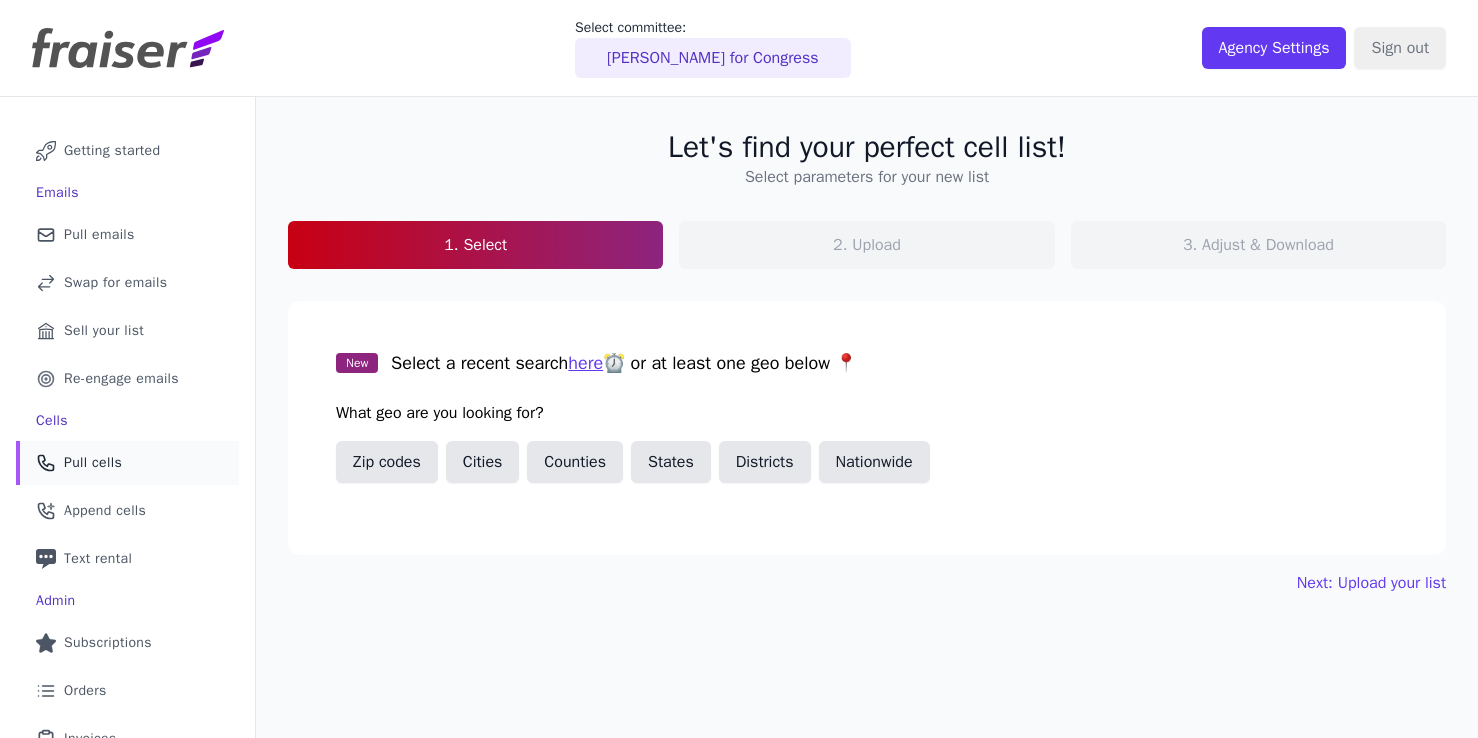 scroll, scrollTop: 0, scrollLeft: 0, axis: both 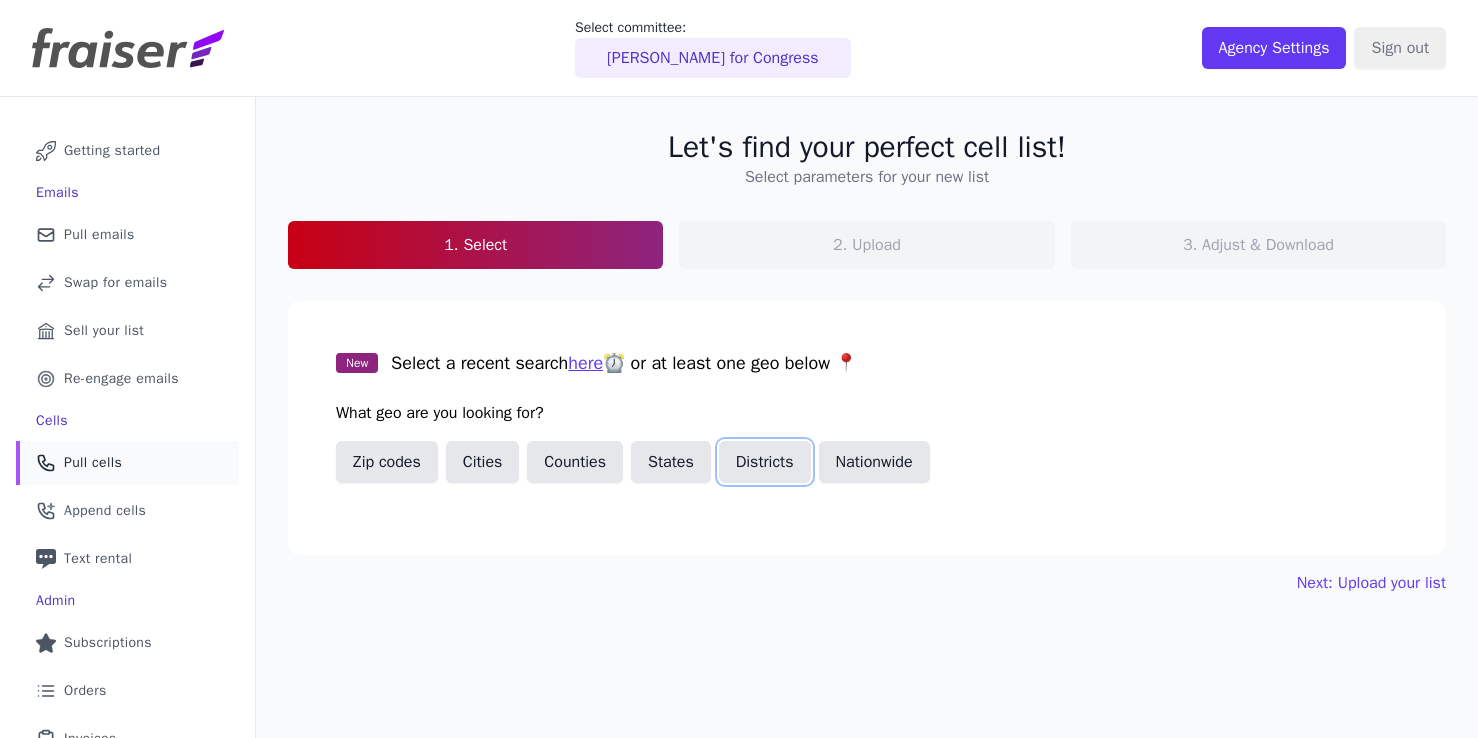 click on "Districts" at bounding box center [765, 462] 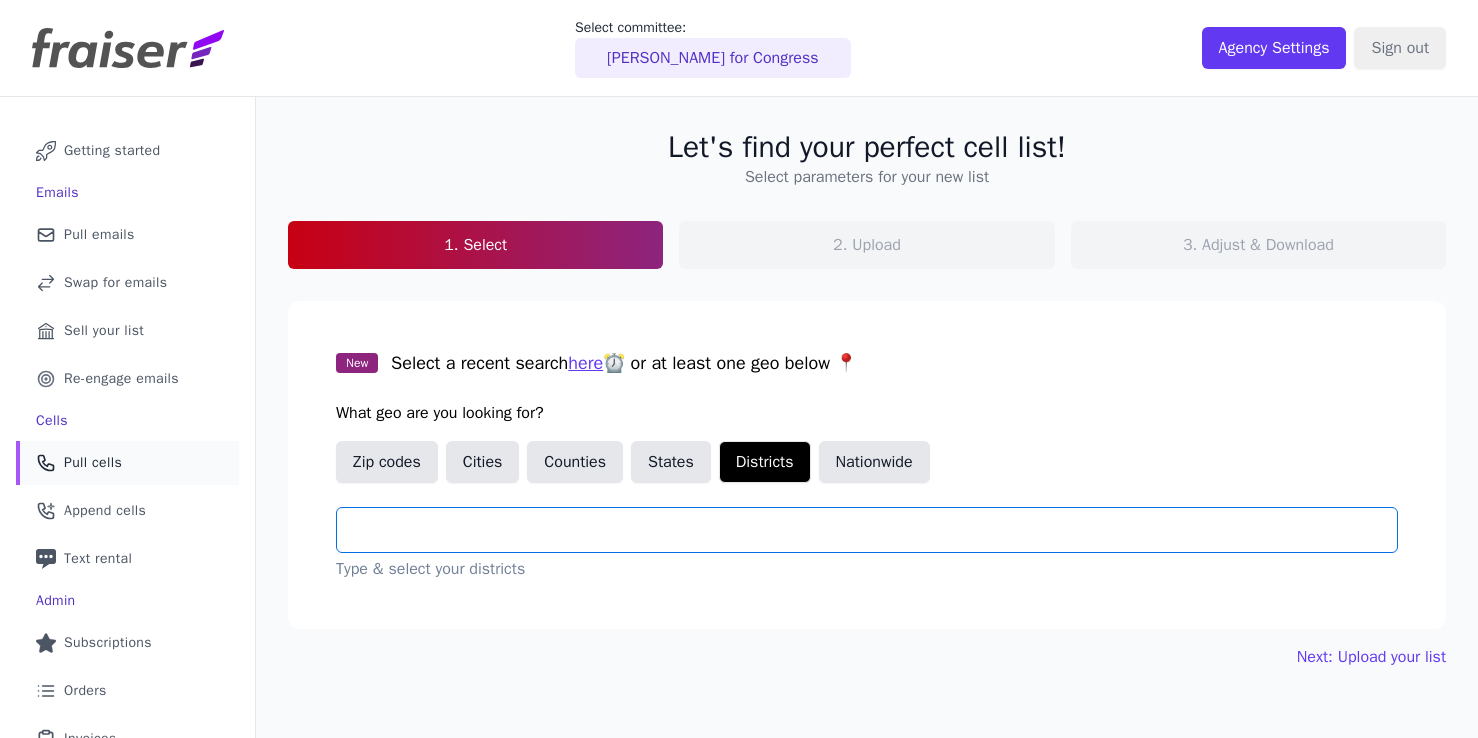 click at bounding box center (875, 530) 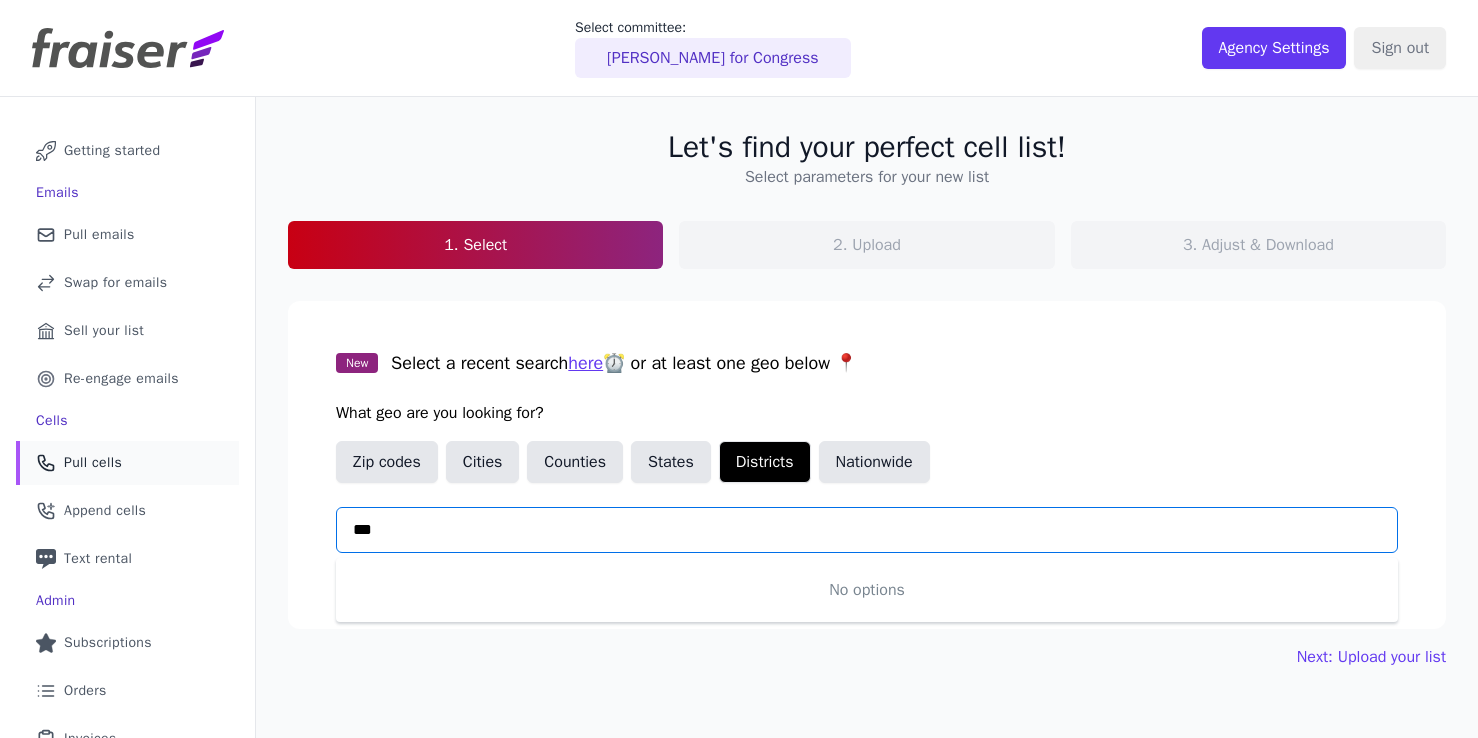 type on "**" 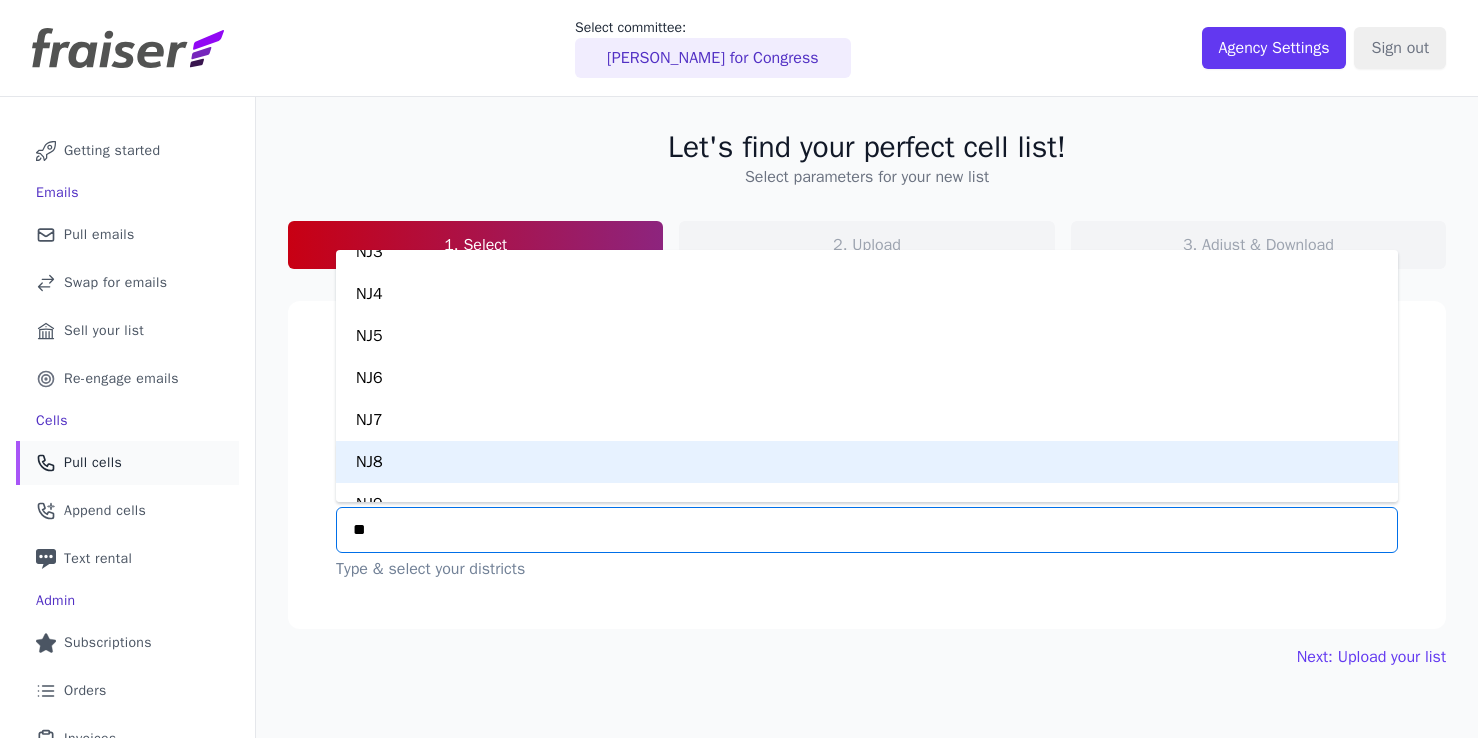 scroll, scrollTop: 252, scrollLeft: 0, axis: vertical 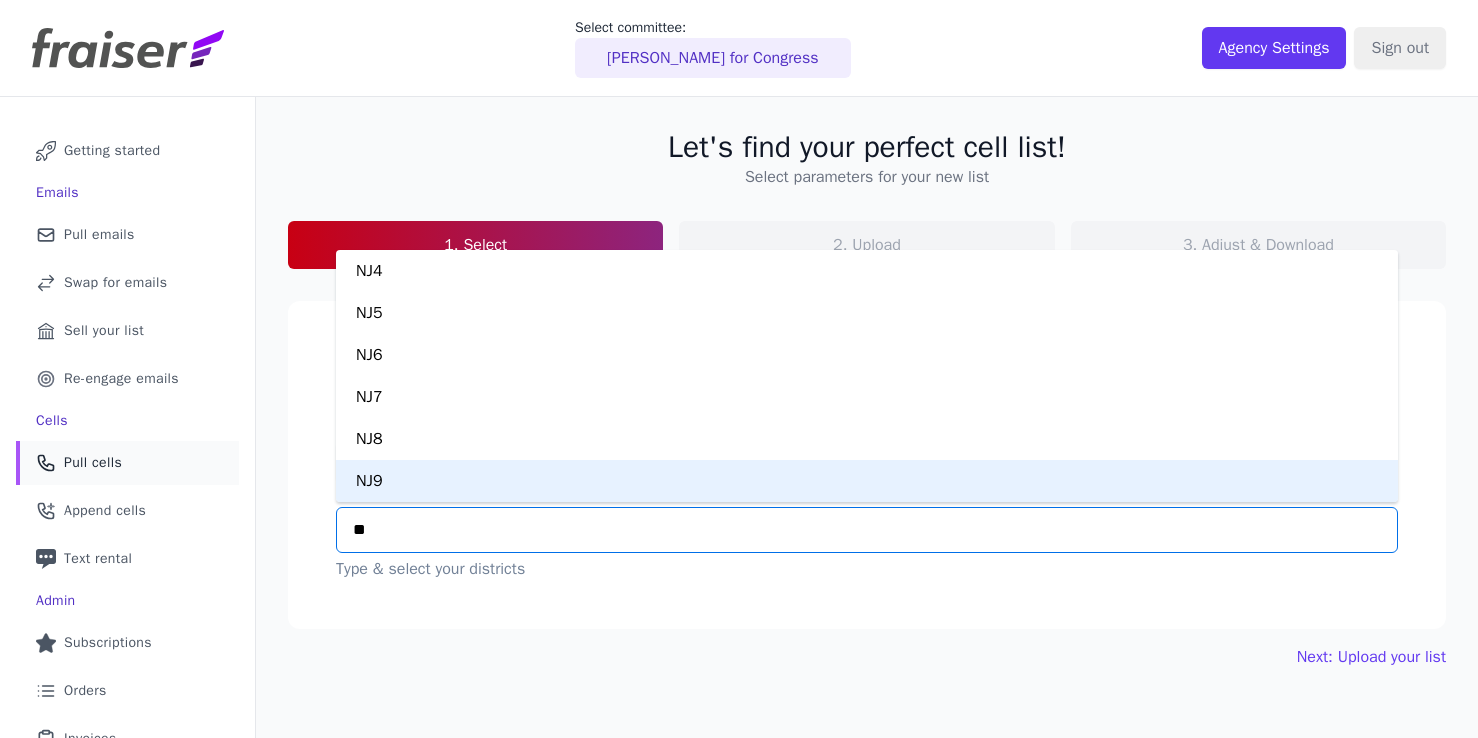 click on "NJ9" at bounding box center (867, 481) 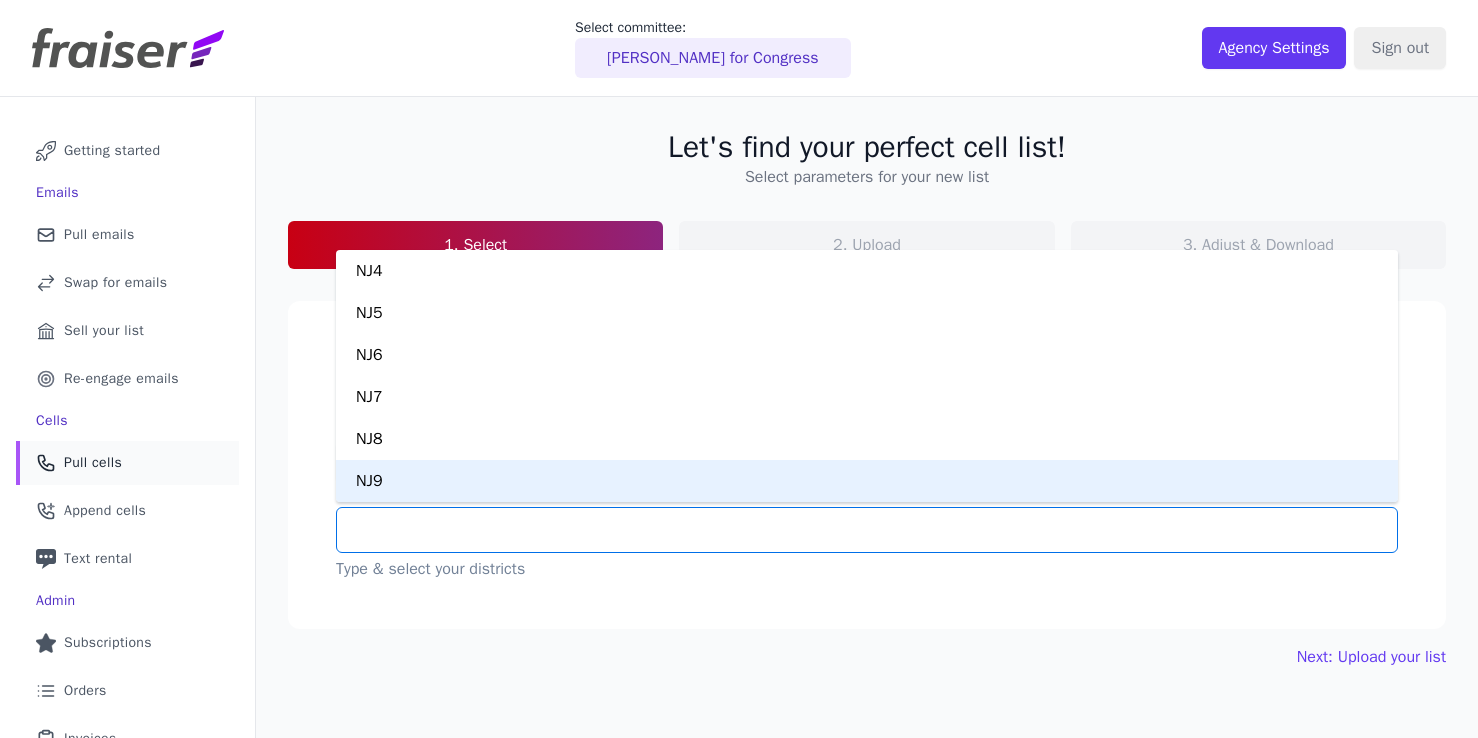 scroll, scrollTop: 0, scrollLeft: 0, axis: both 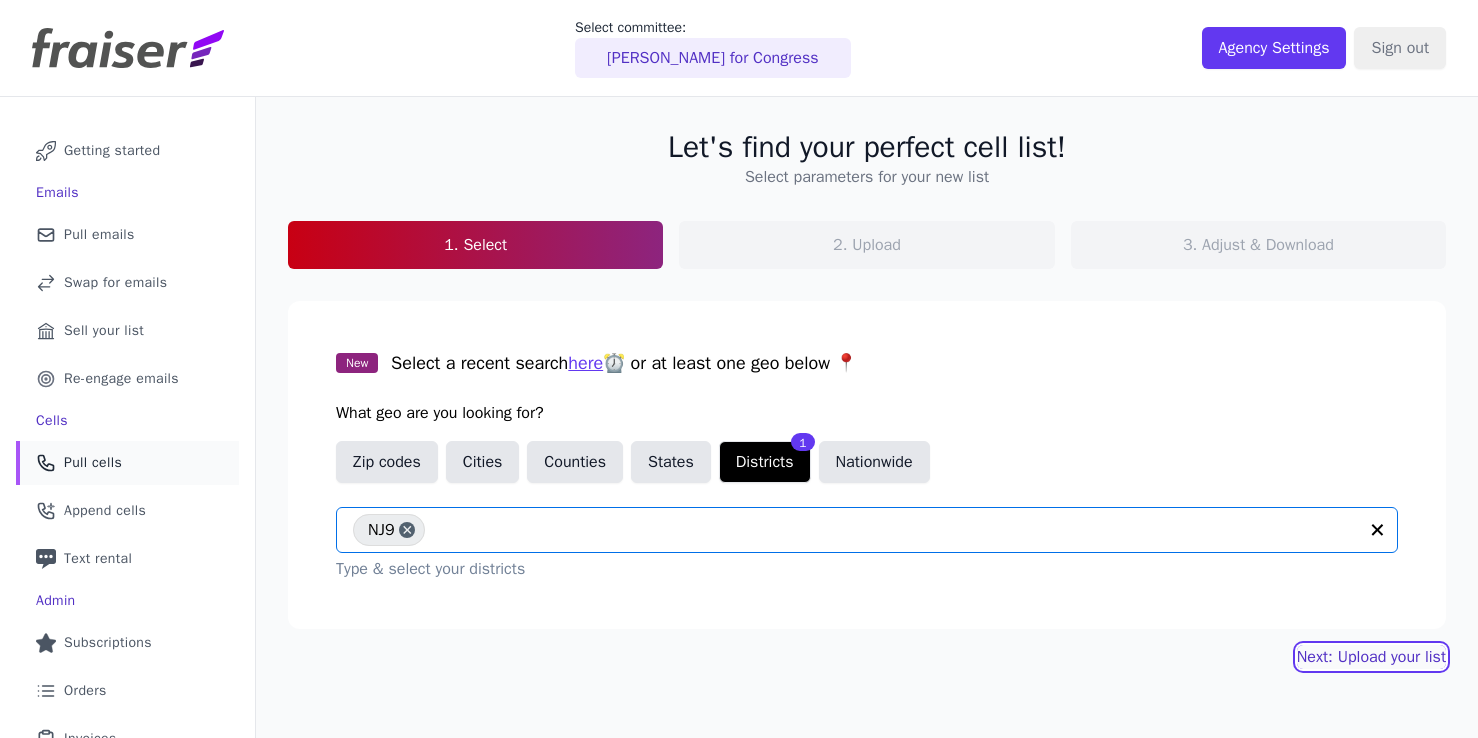 click on "Next: Upload your list" at bounding box center [1371, 657] 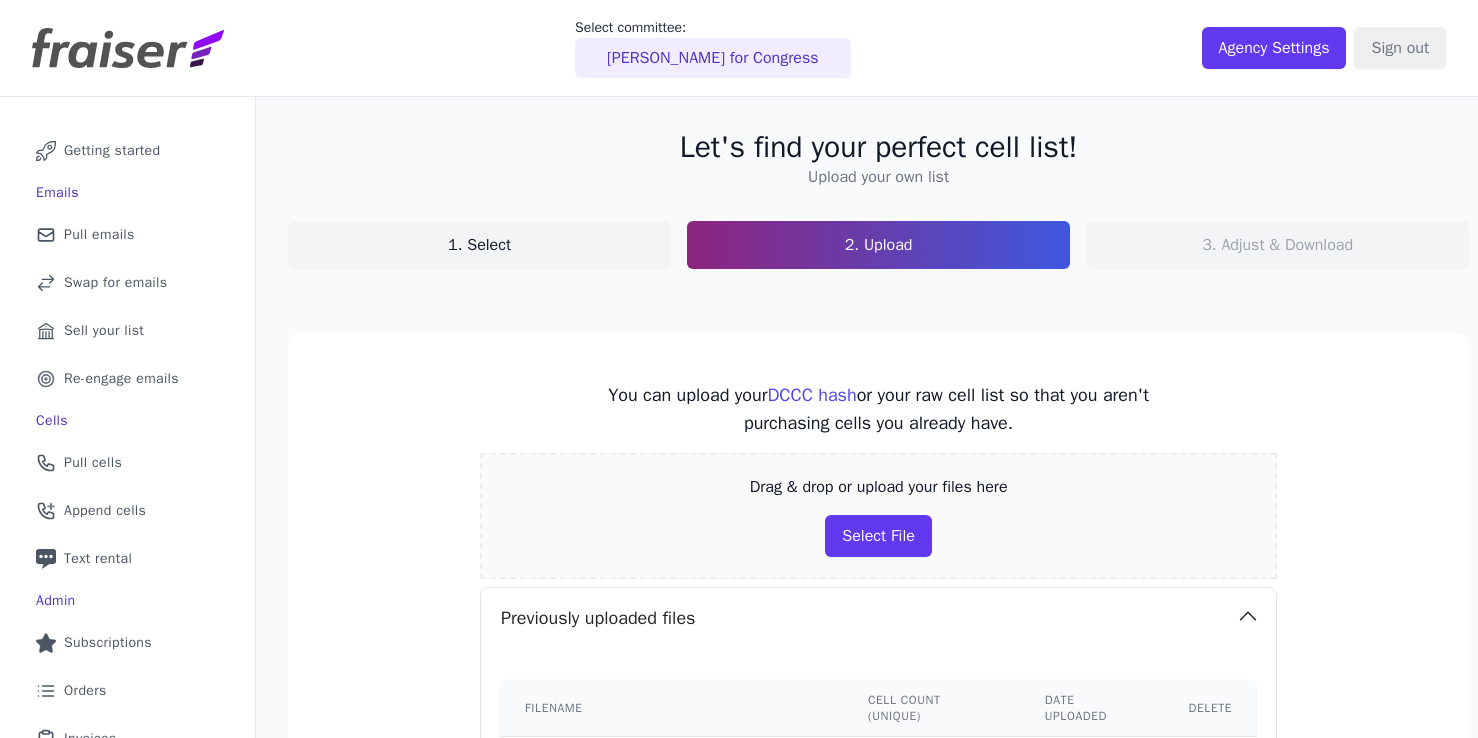 scroll, scrollTop: 0, scrollLeft: 0, axis: both 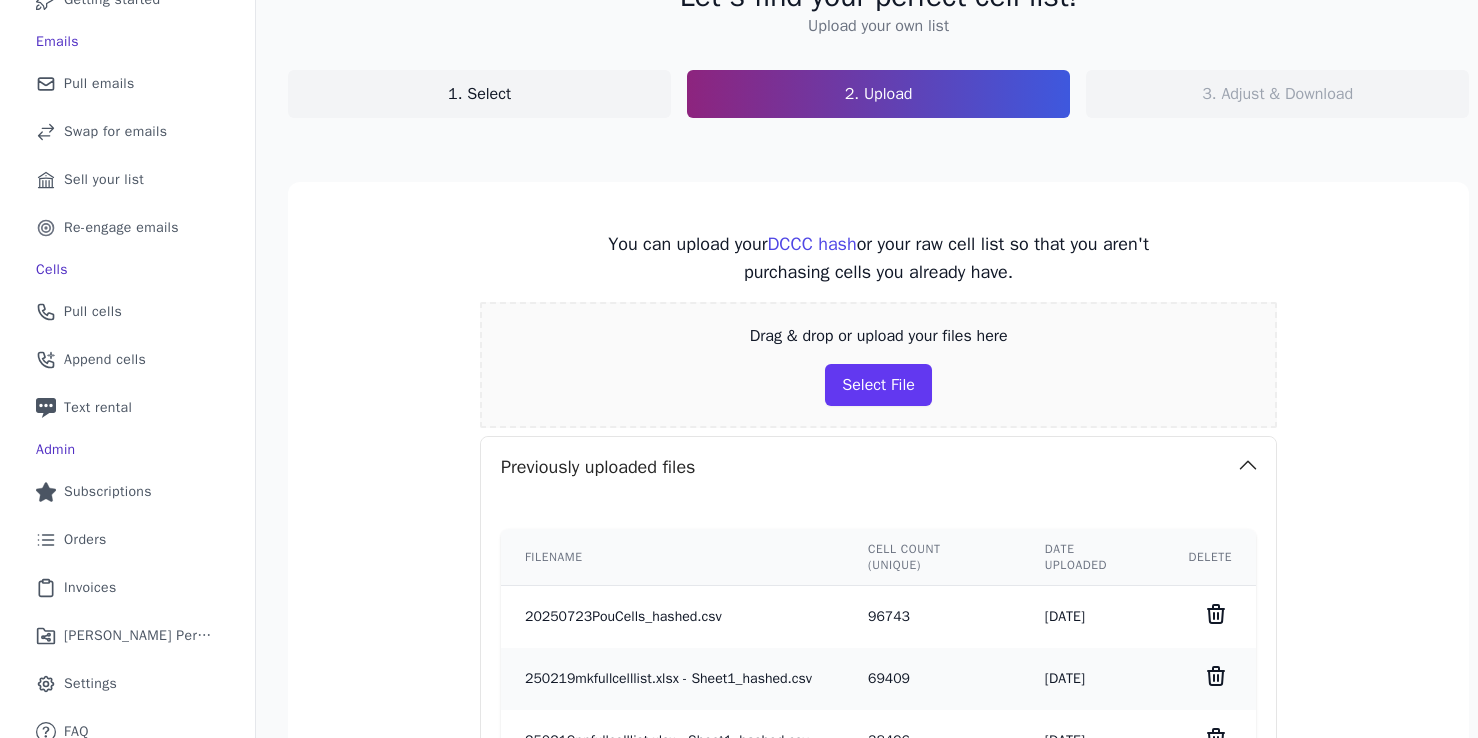 click on "Drag & drop or upload your files here
Select File" at bounding box center (878, 365) 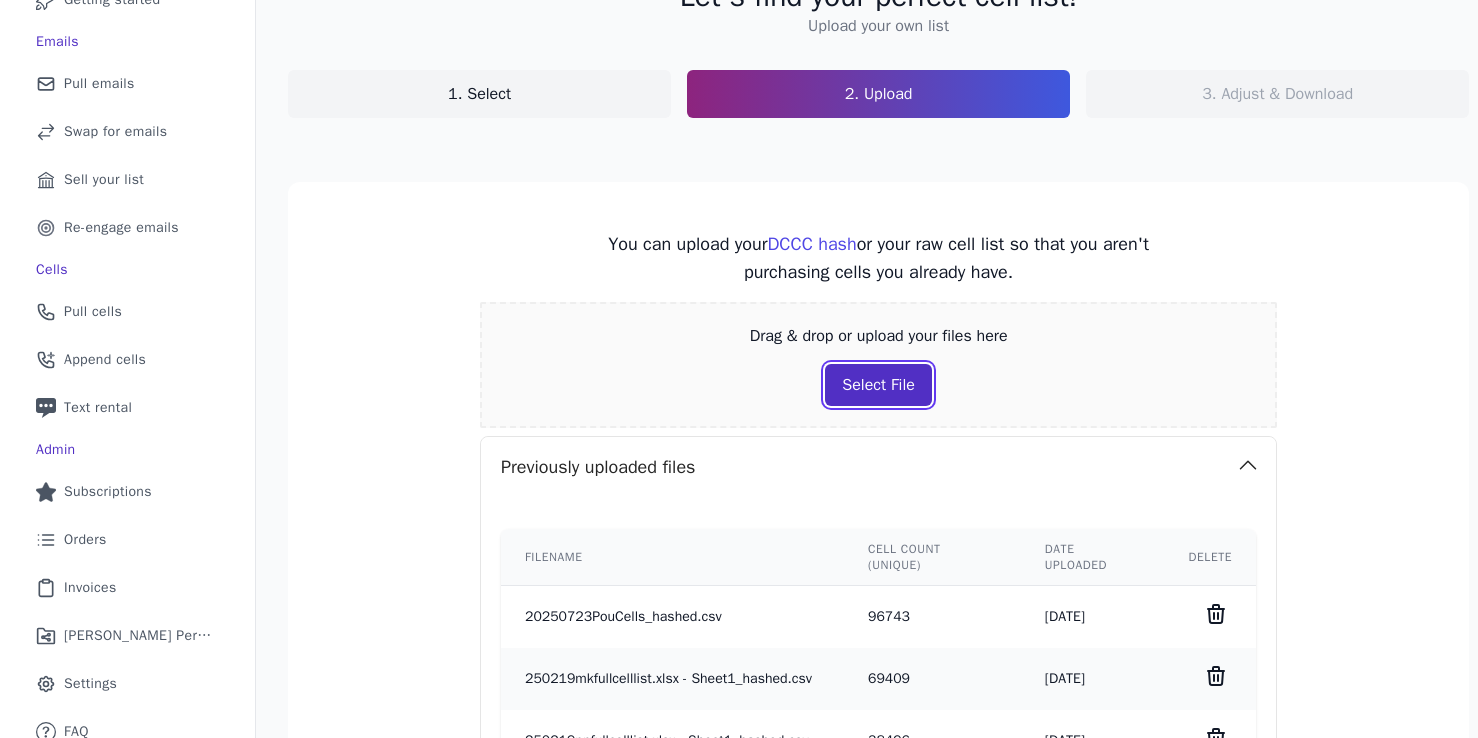 click on "Select File" at bounding box center [878, 385] 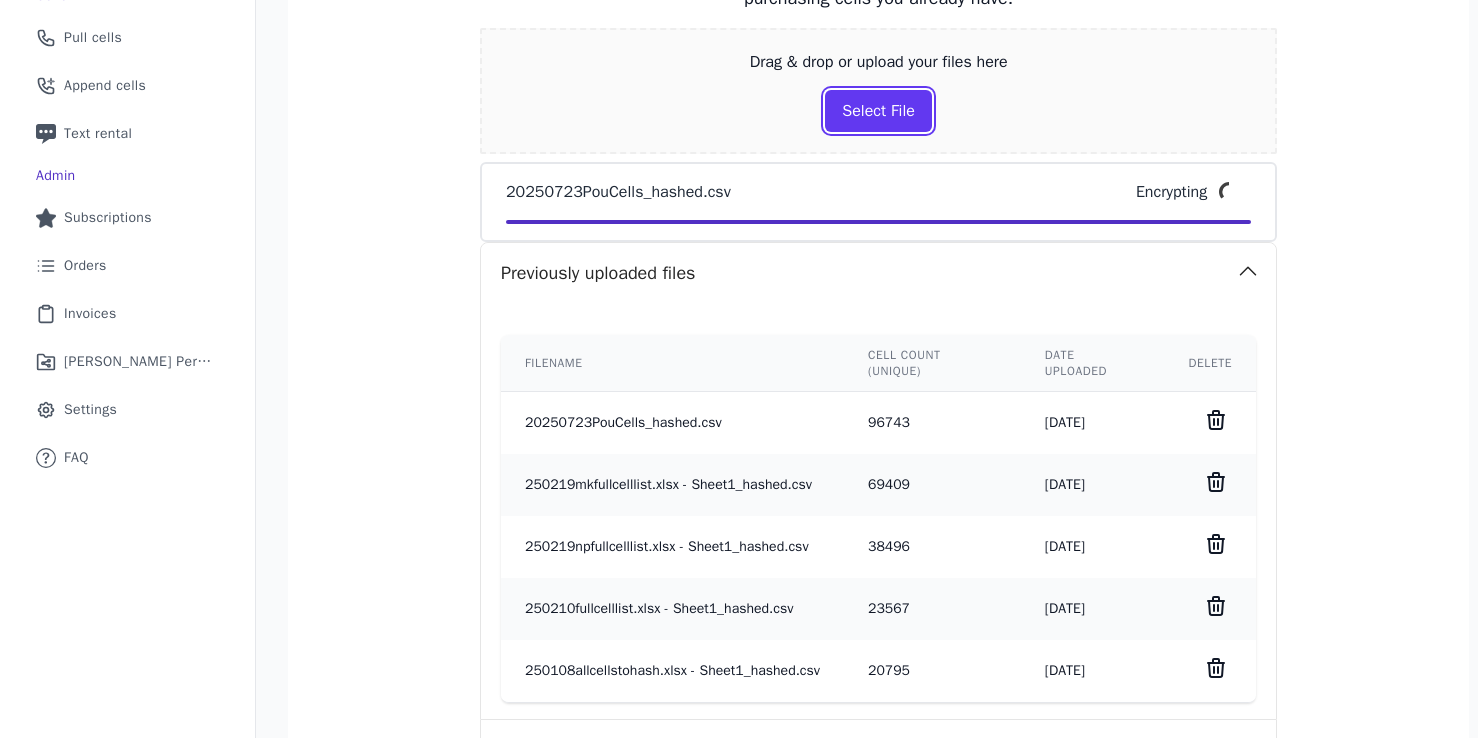 scroll, scrollTop: 427, scrollLeft: 0, axis: vertical 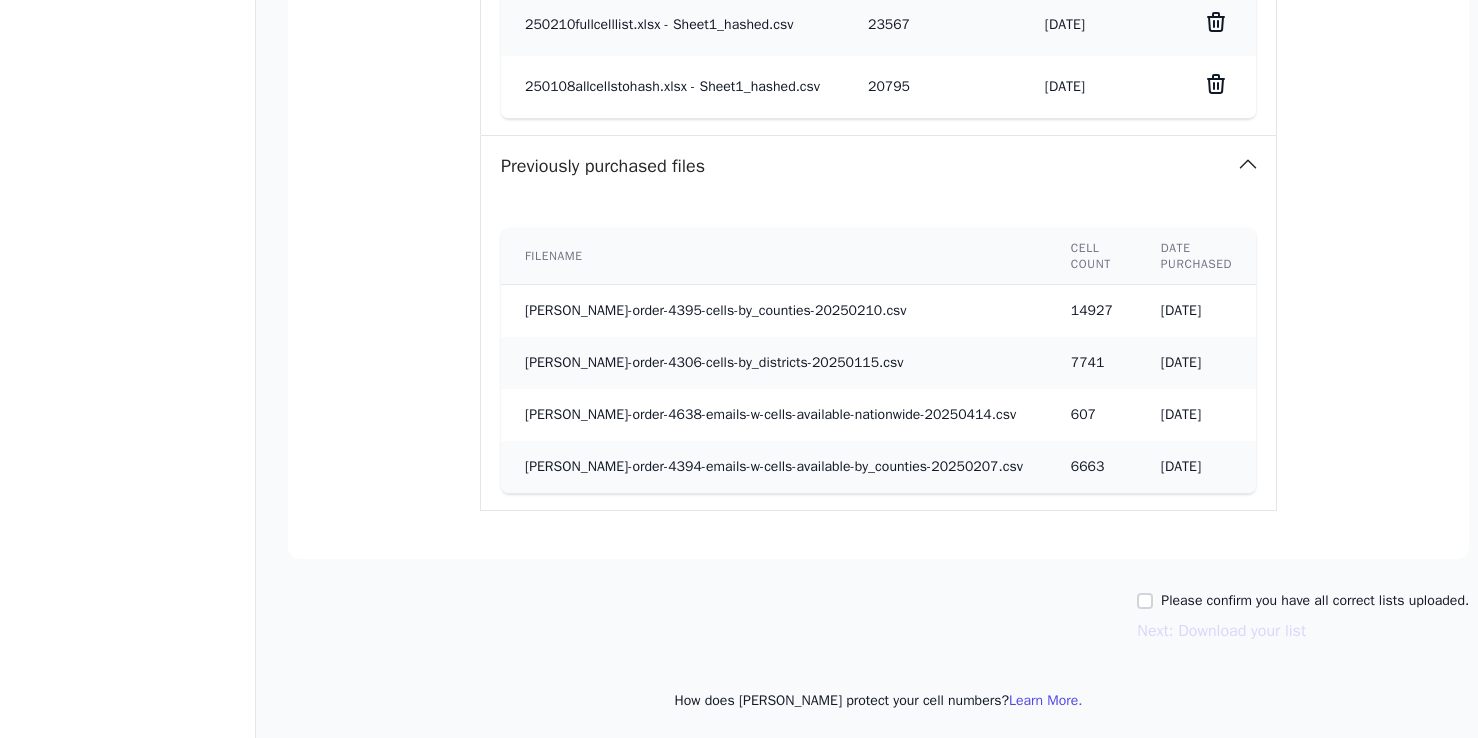 click on "Please confirm you have all correct lists uploaded." at bounding box center (1315, 601) 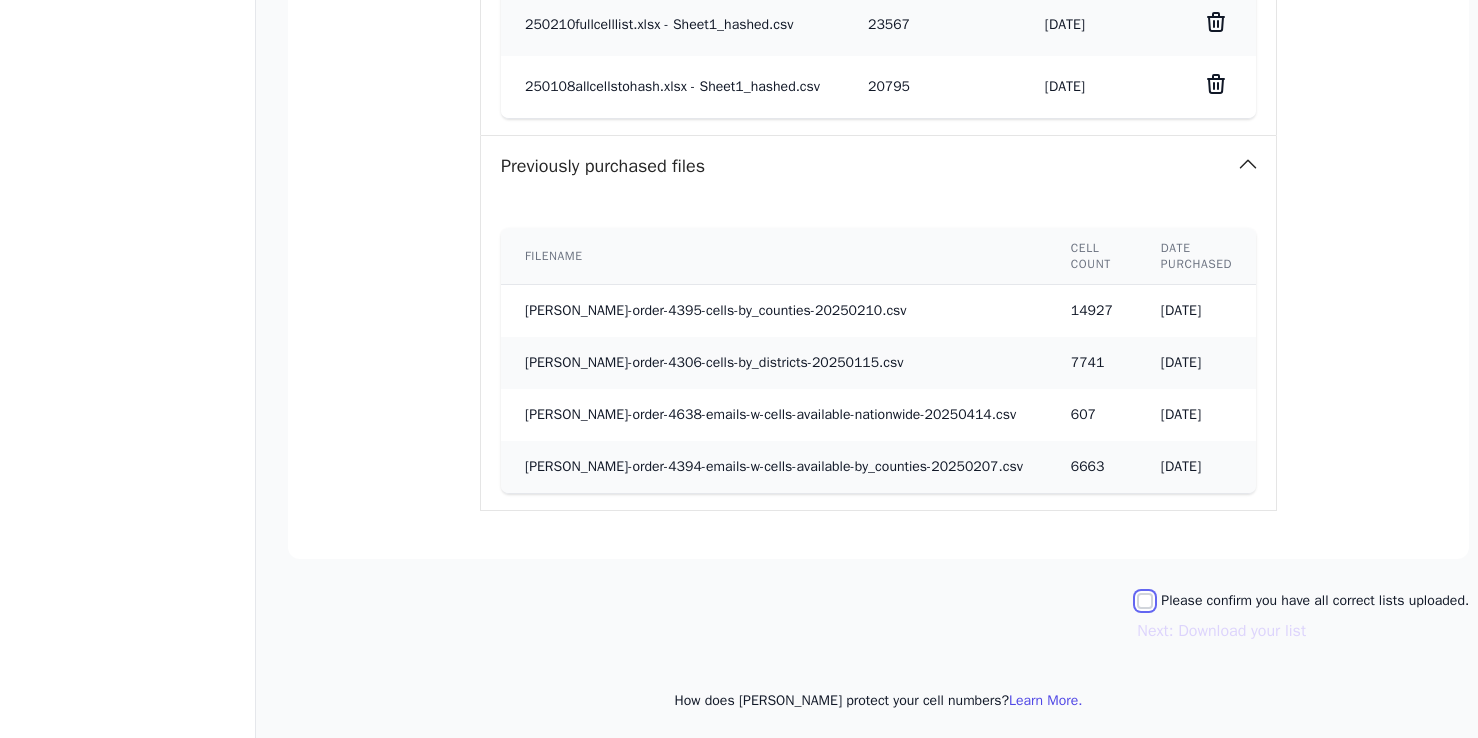 checkbox on "true" 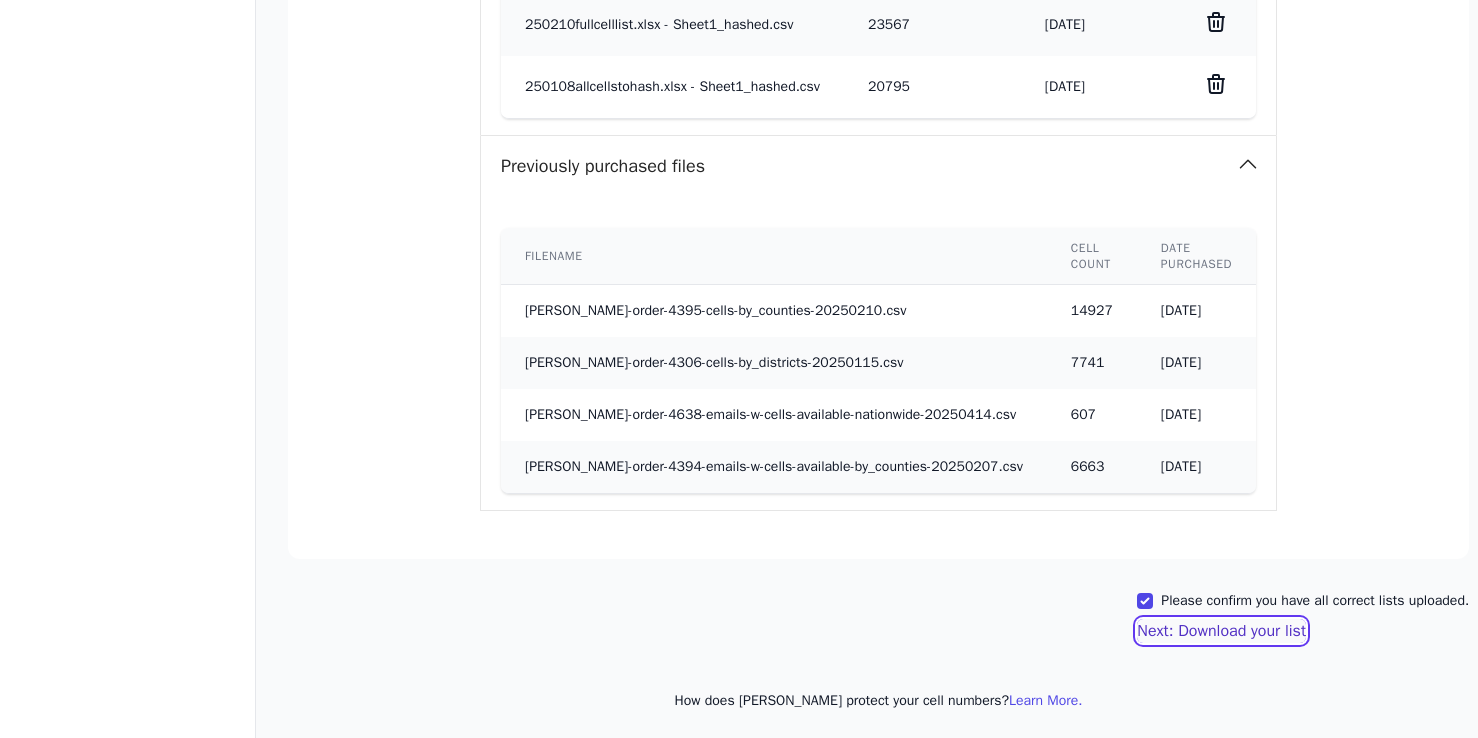 click on "Next: Download your list" at bounding box center [1221, 631] 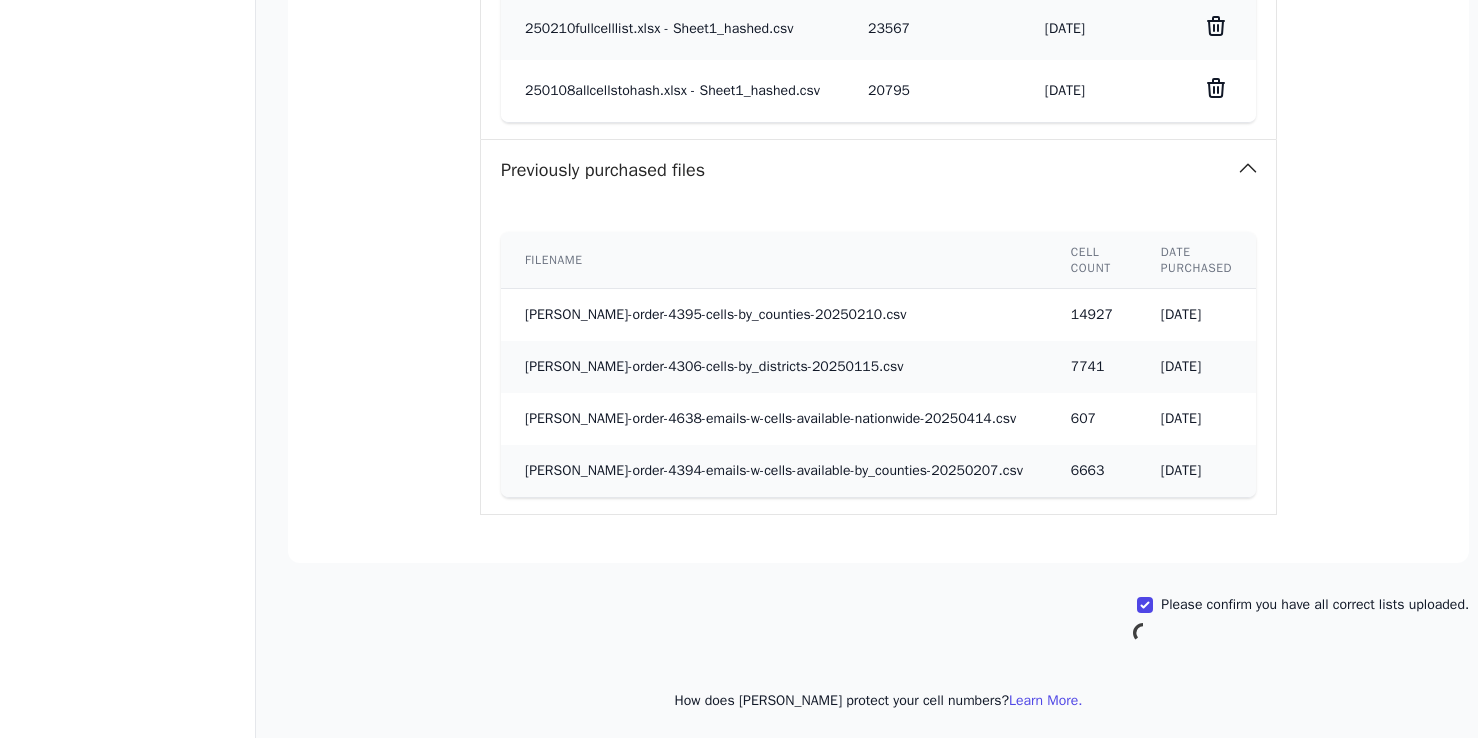 scroll, scrollTop: 167, scrollLeft: 0, axis: vertical 